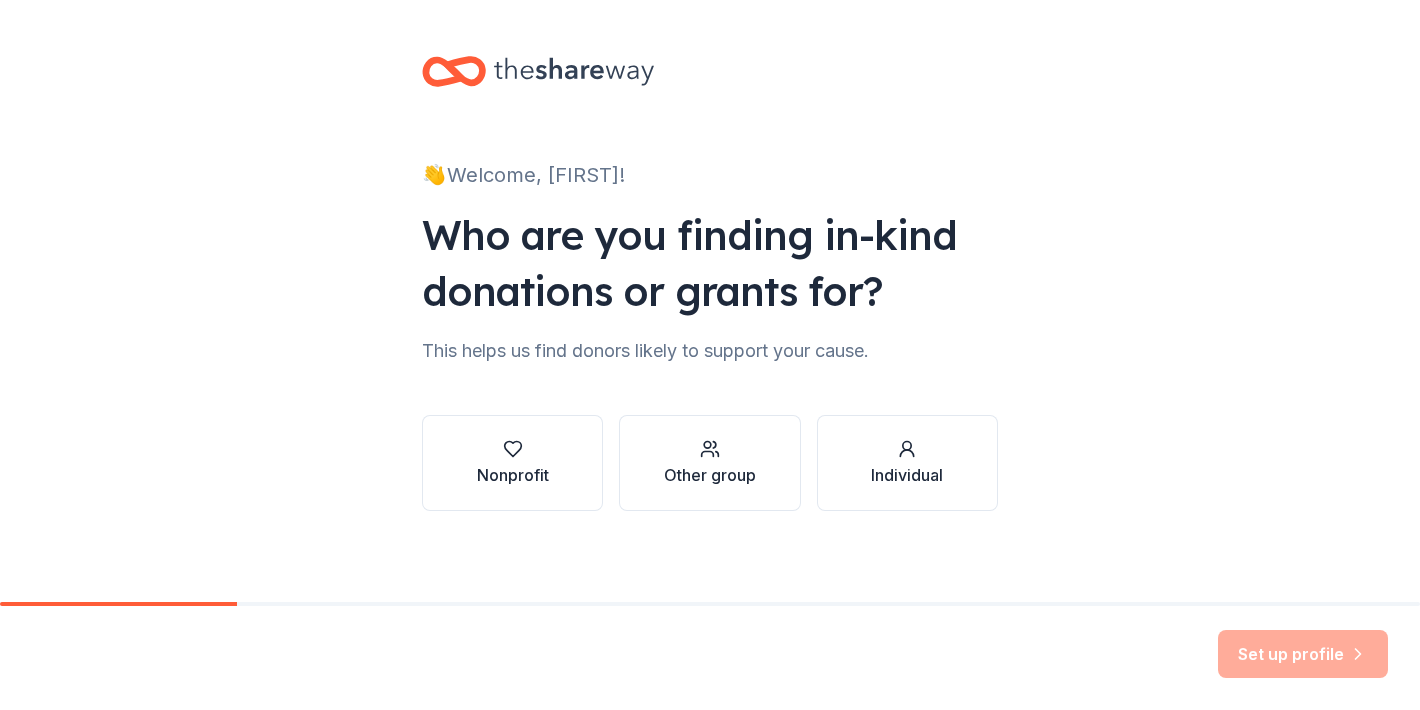 scroll, scrollTop: 0, scrollLeft: 0, axis: both 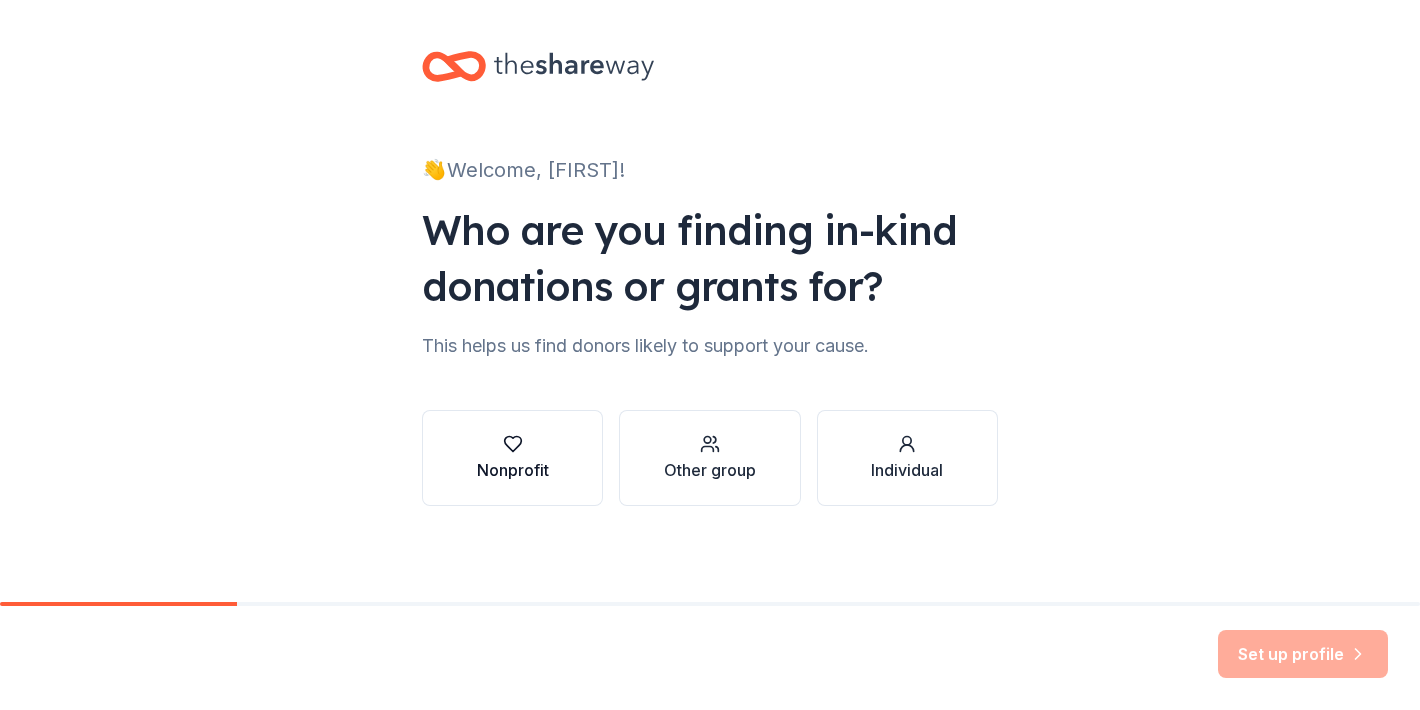 click on "Nonprofit" at bounding box center [512, 458] 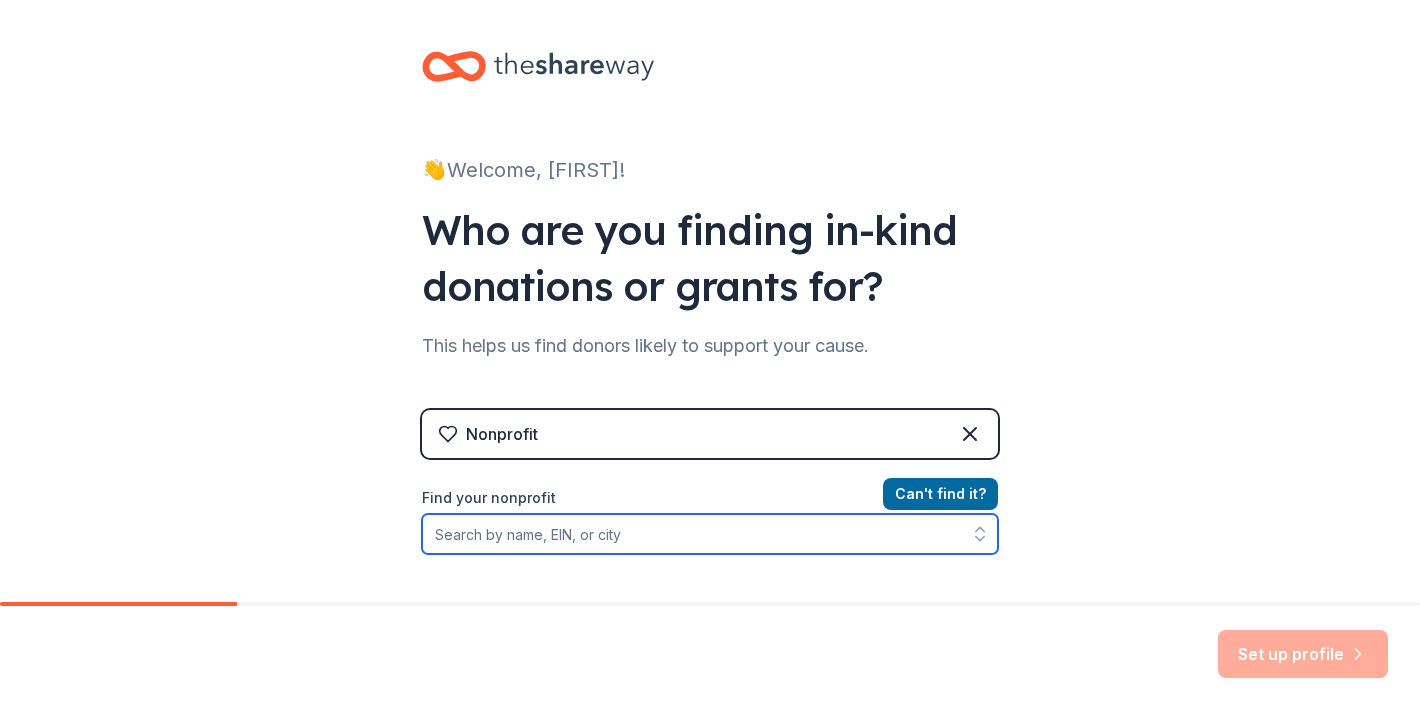 click on "Find your nonprofit" at bounding box center (710, 534) 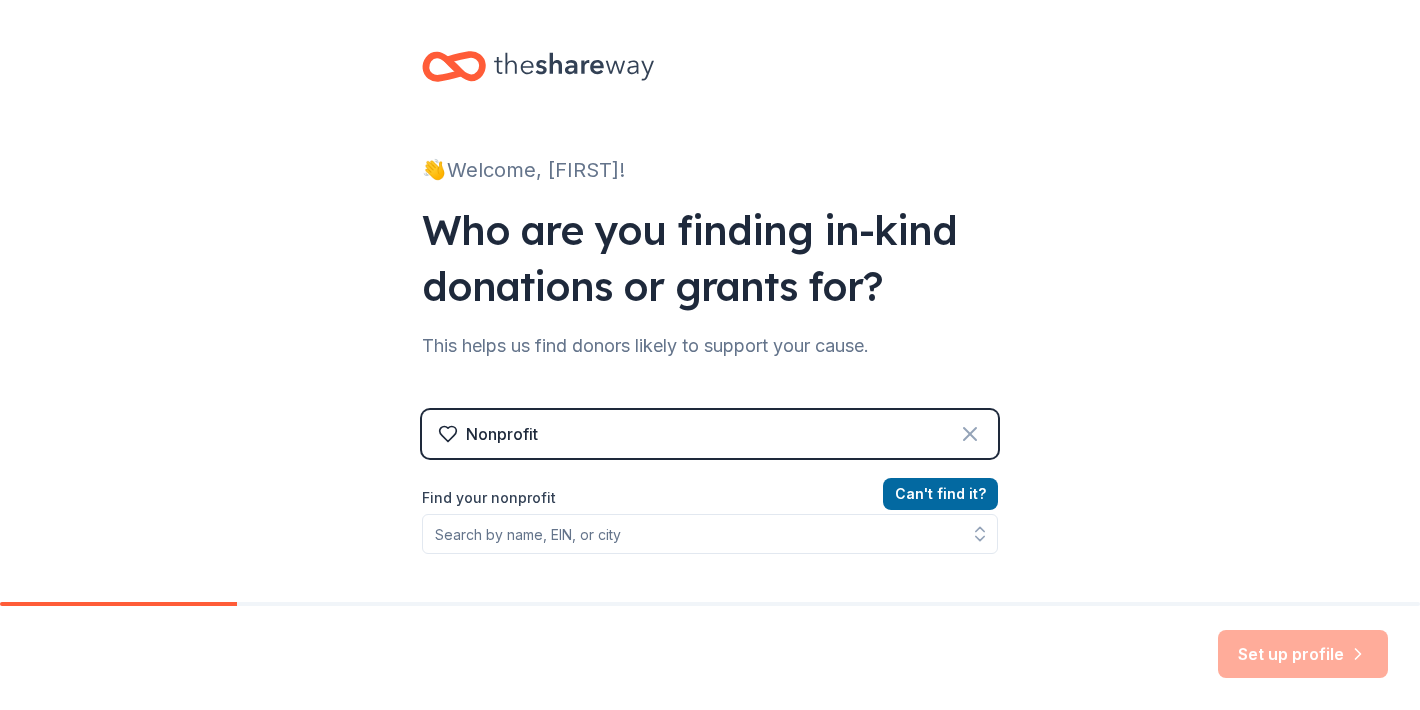 click 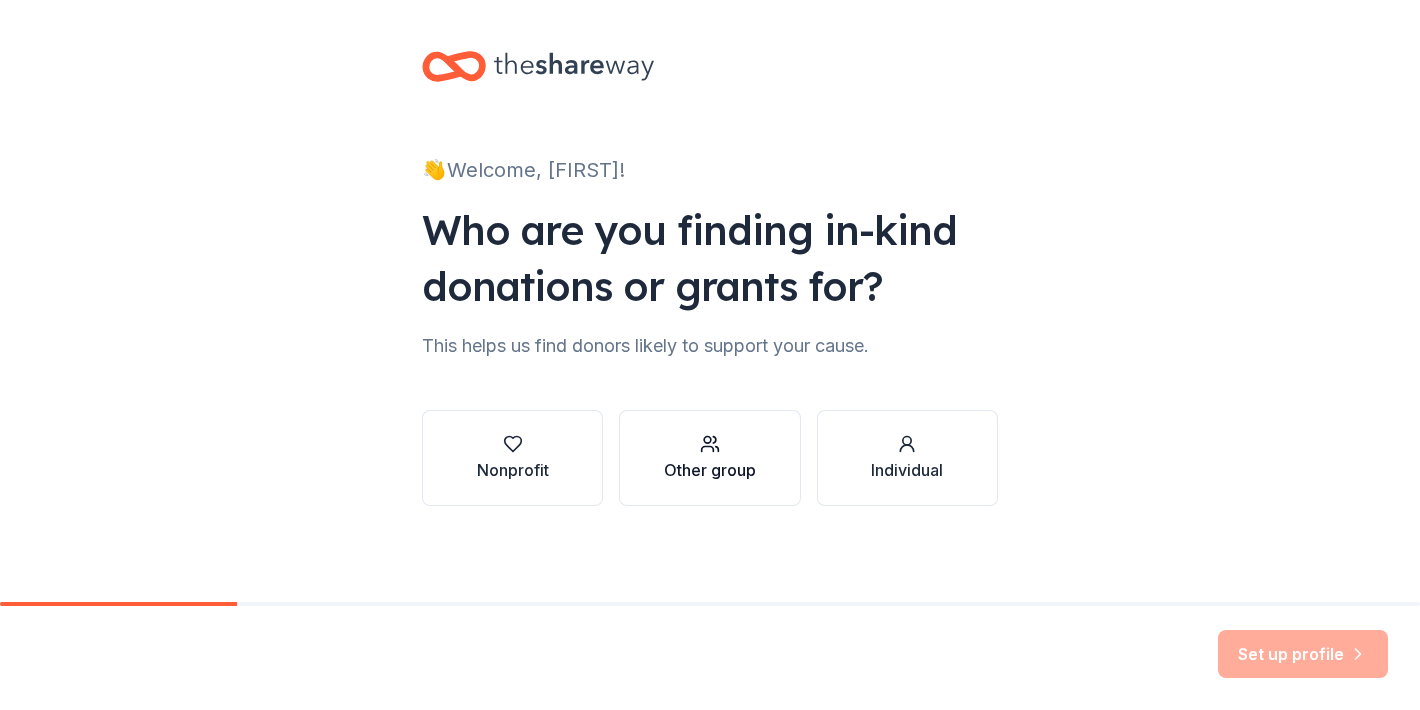 click on "Other group" at bounding box center (710, 470) 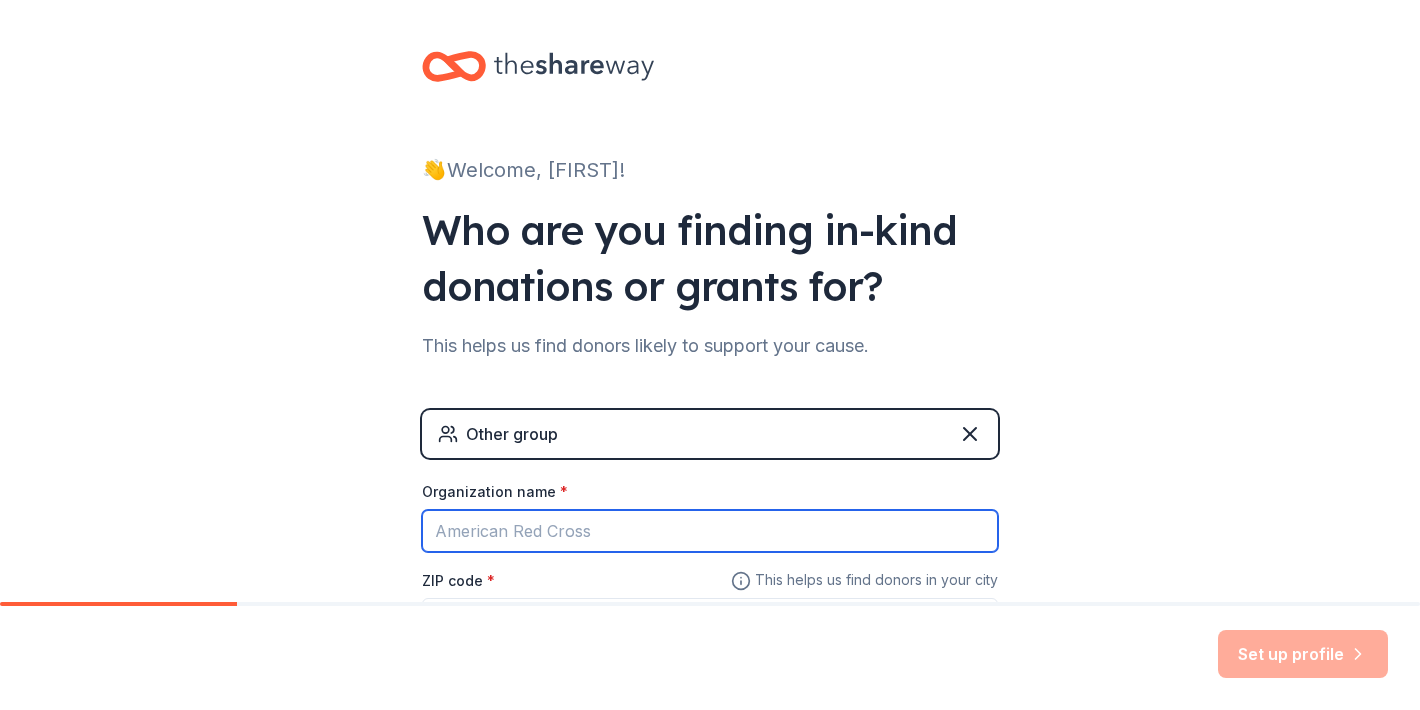 click on "Organization name *" at bounding box center (710, 531) 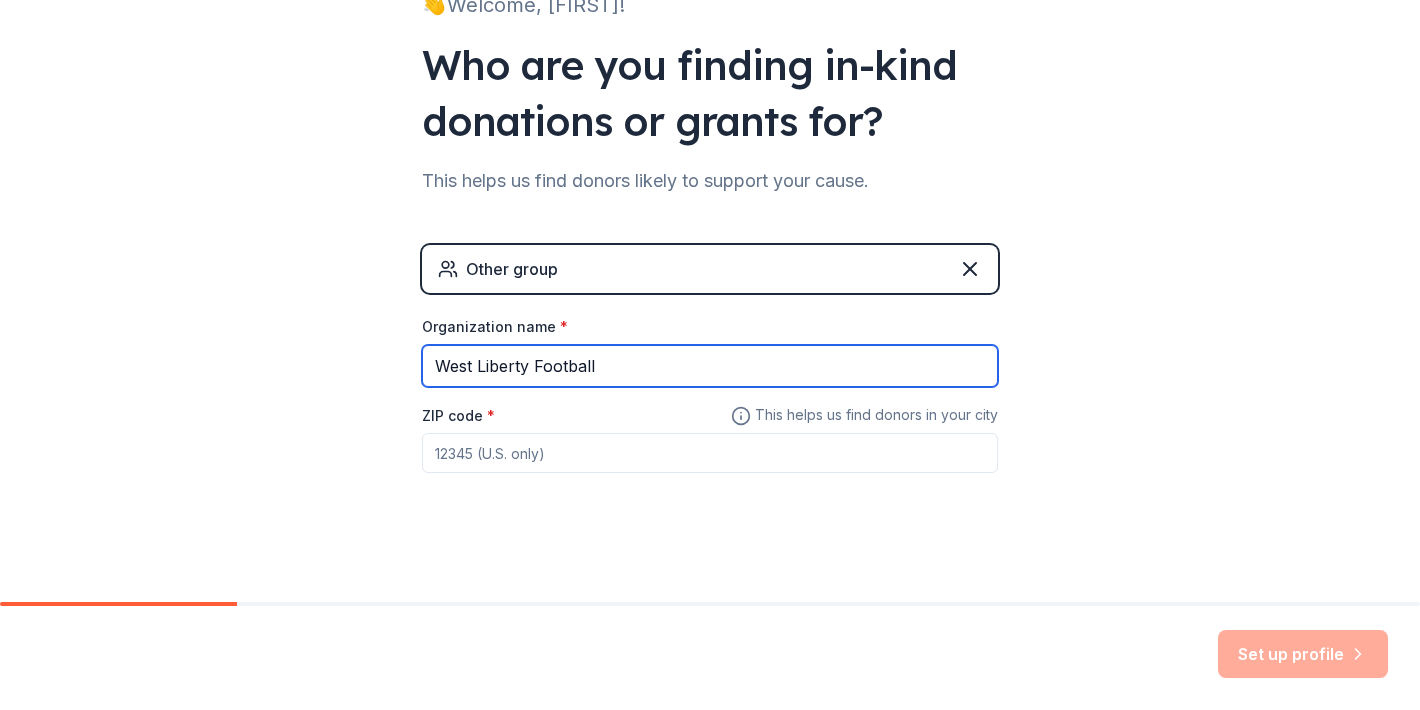 scroll, scrollTop: 177, scrollLeft: 0, axis: vertical 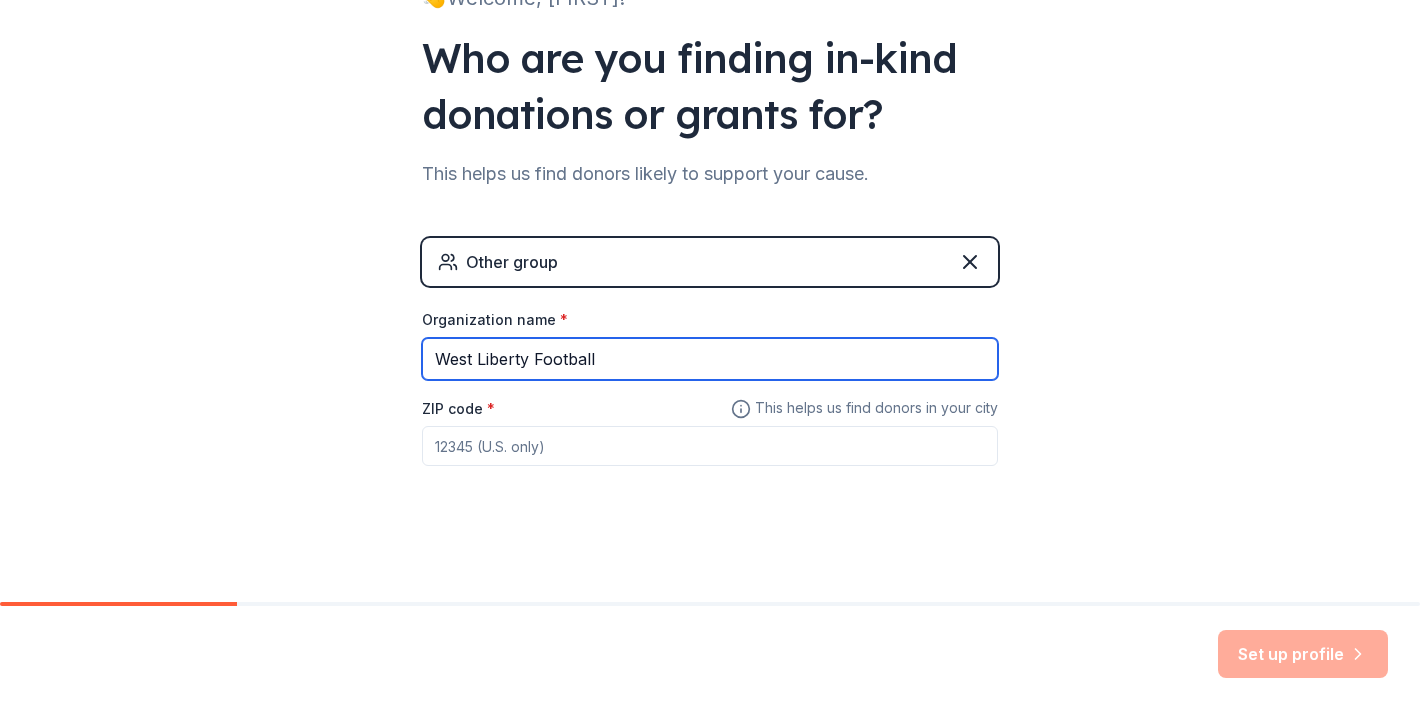 type on "West Liberty Football" 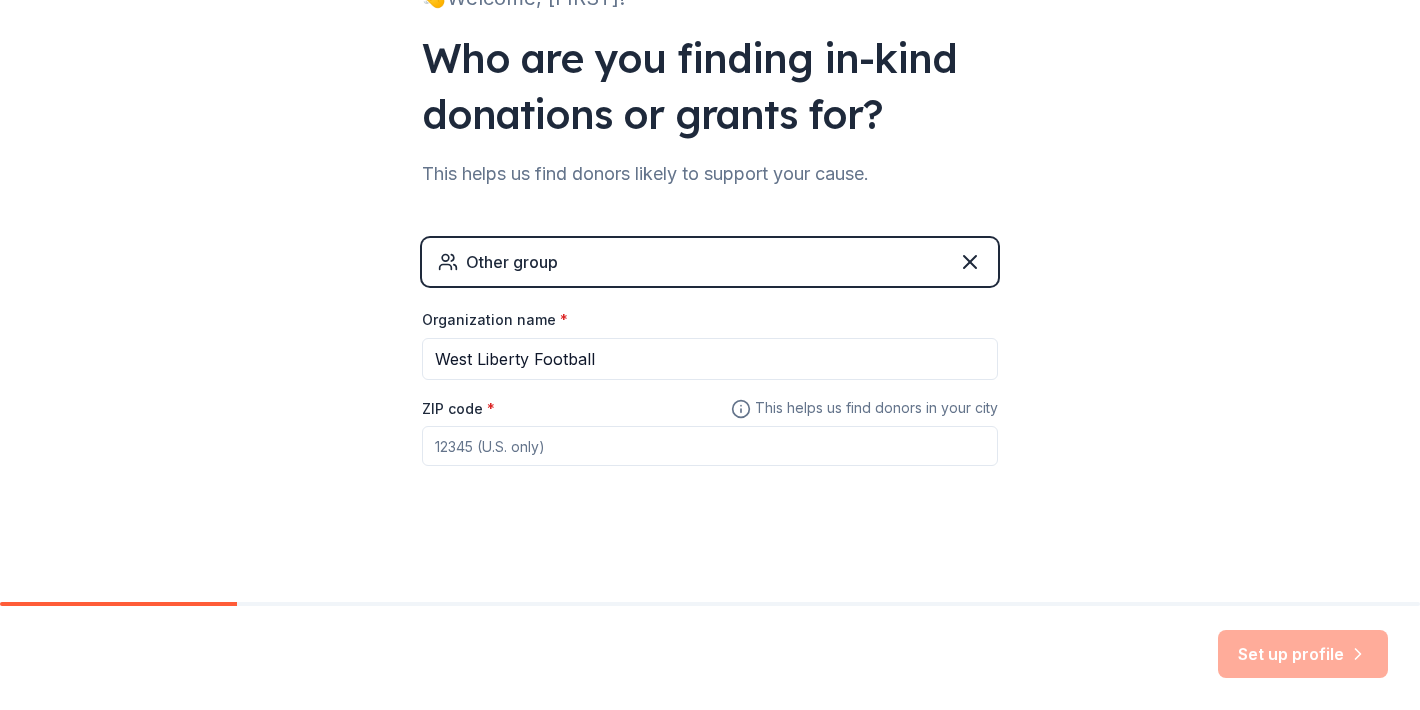 click on "ZIP code *" at bounding box center [710, 446] 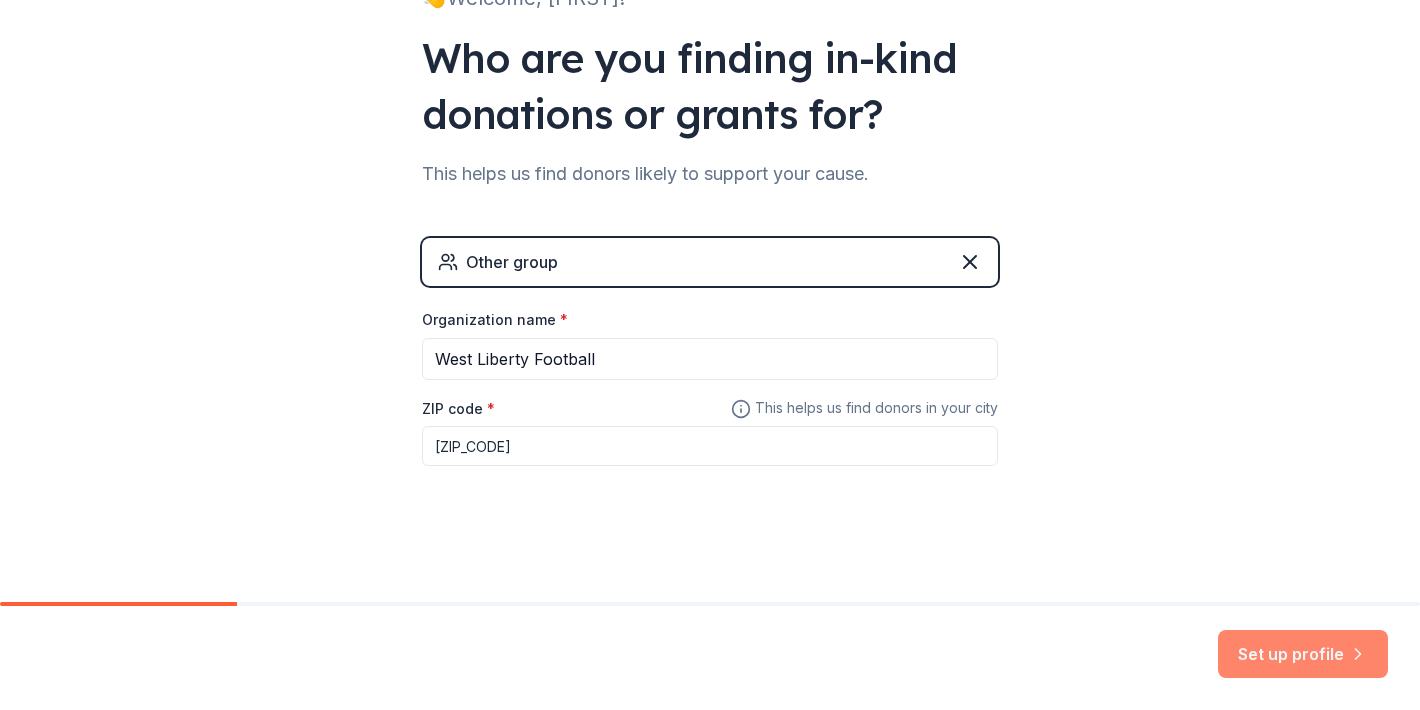 type on "[ZIP_CODE]" 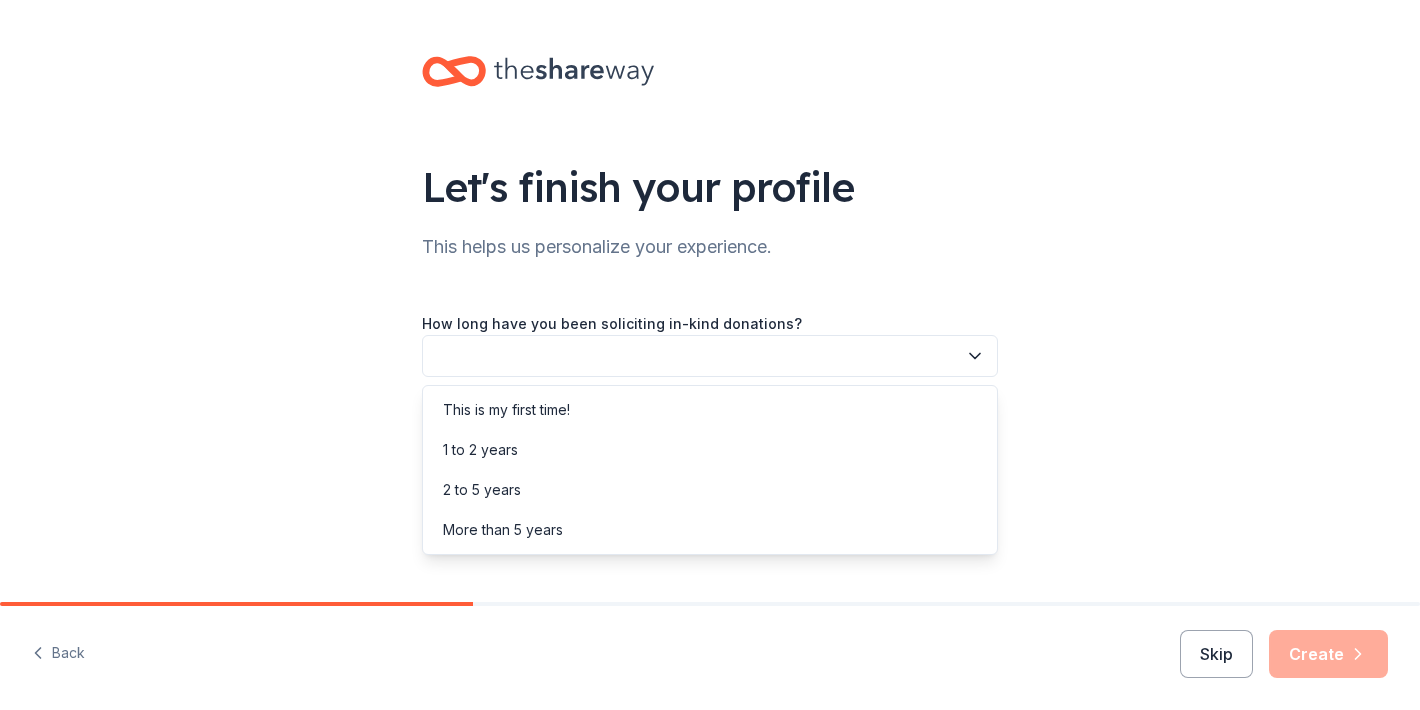 click 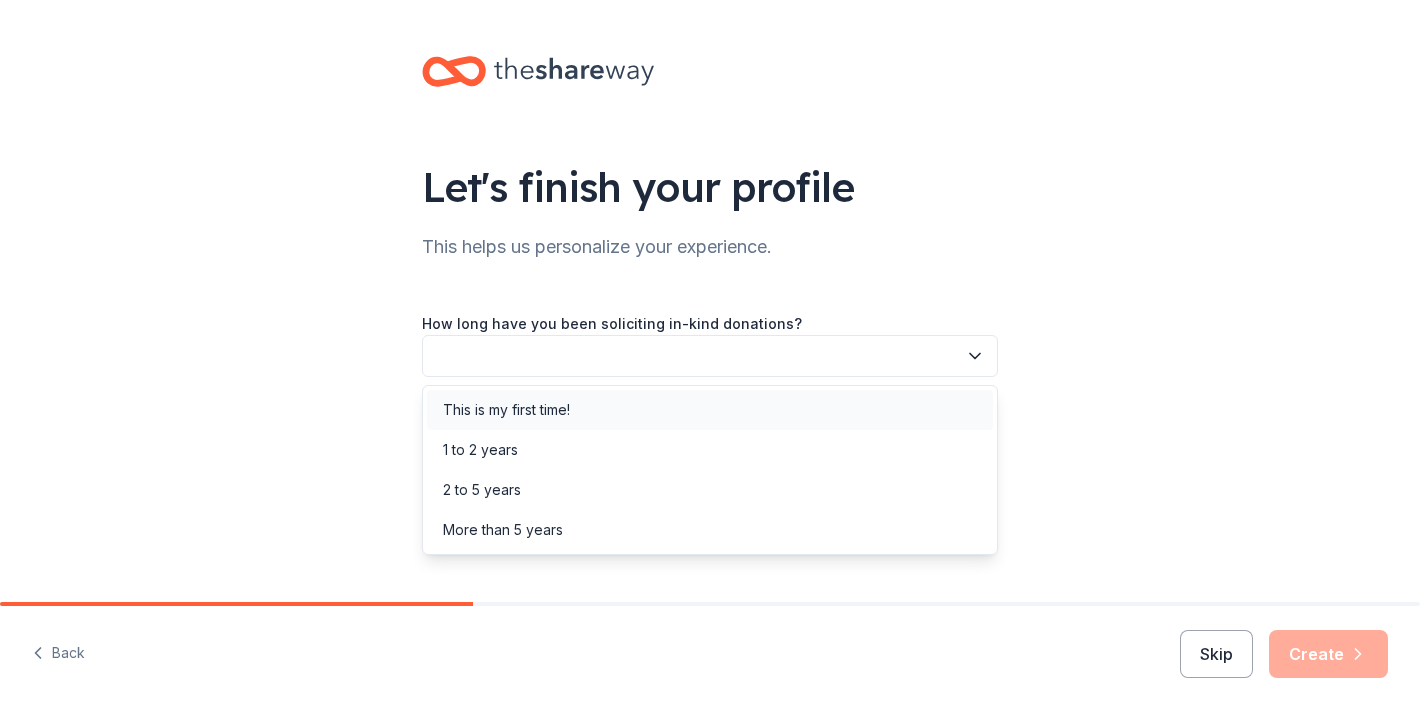 click on "This is my first time!" at bounding box center (710, 410) 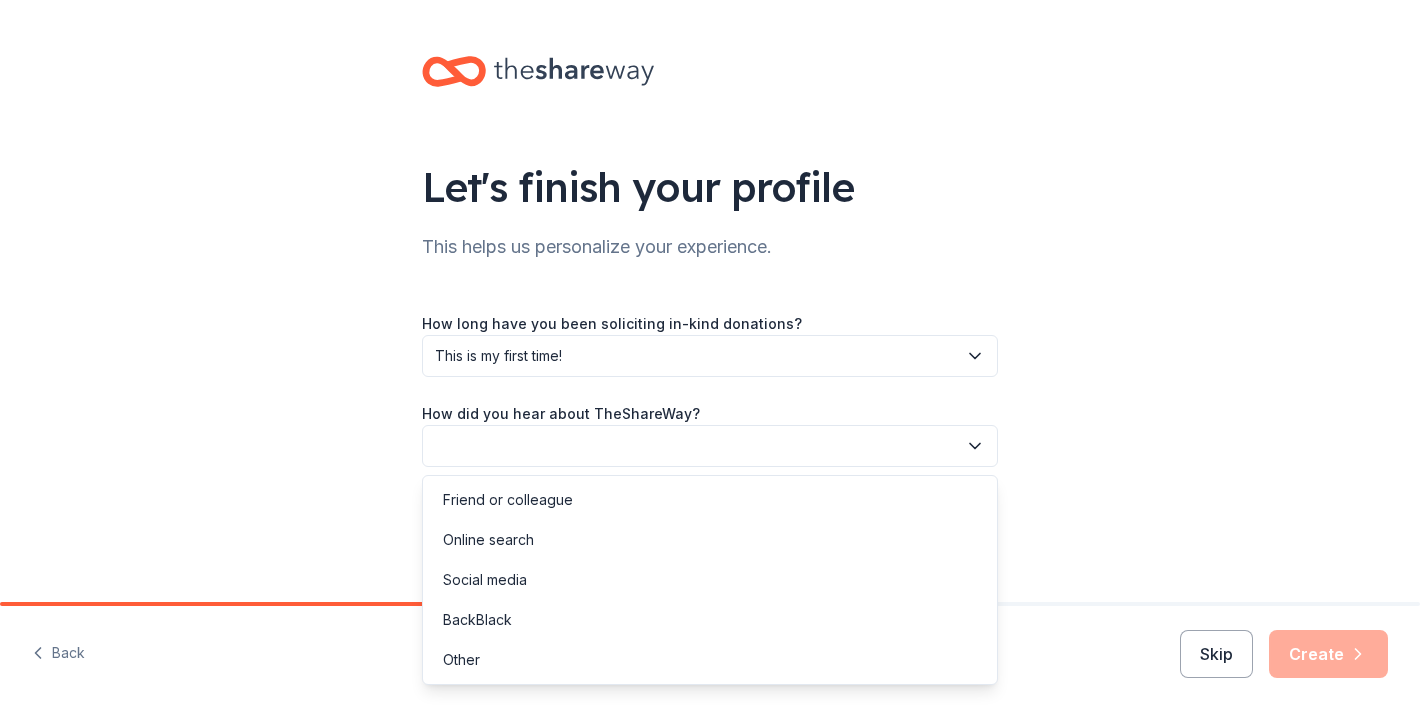 click at bounding box center [710, 446] 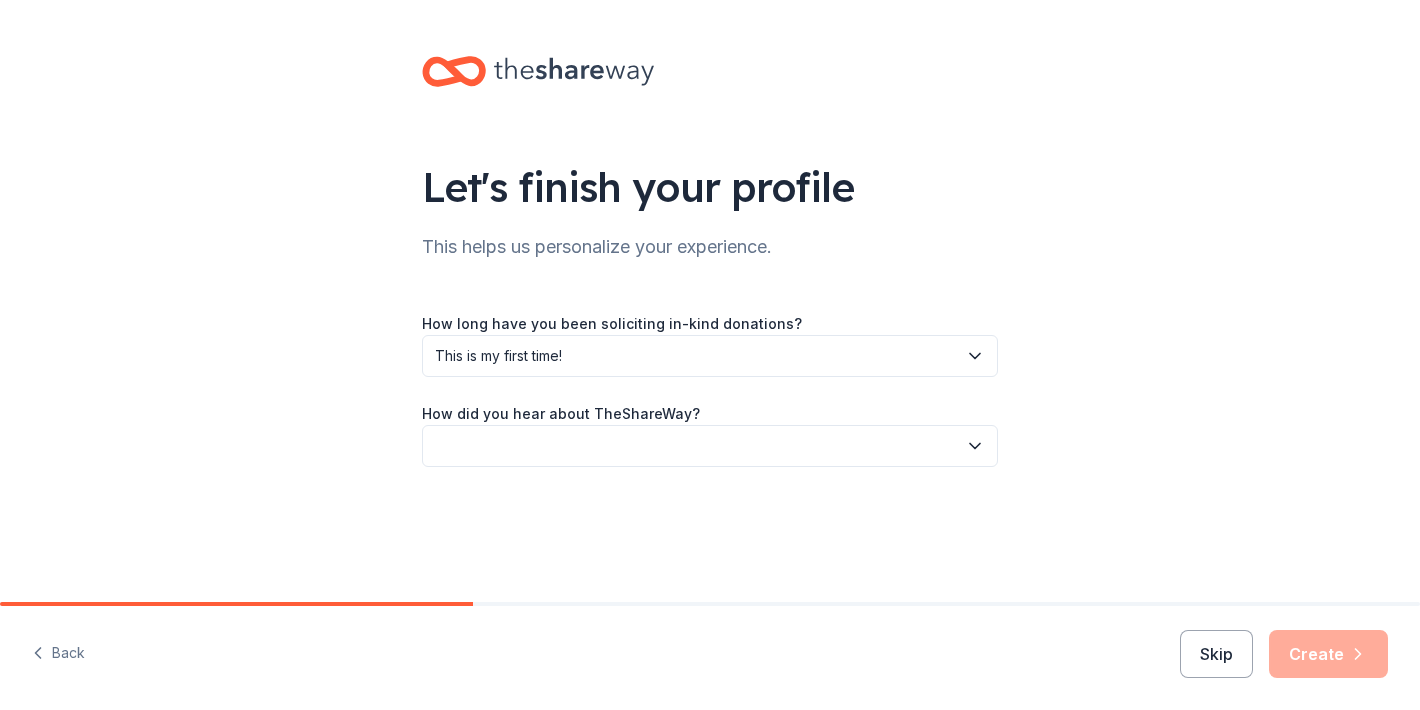 click 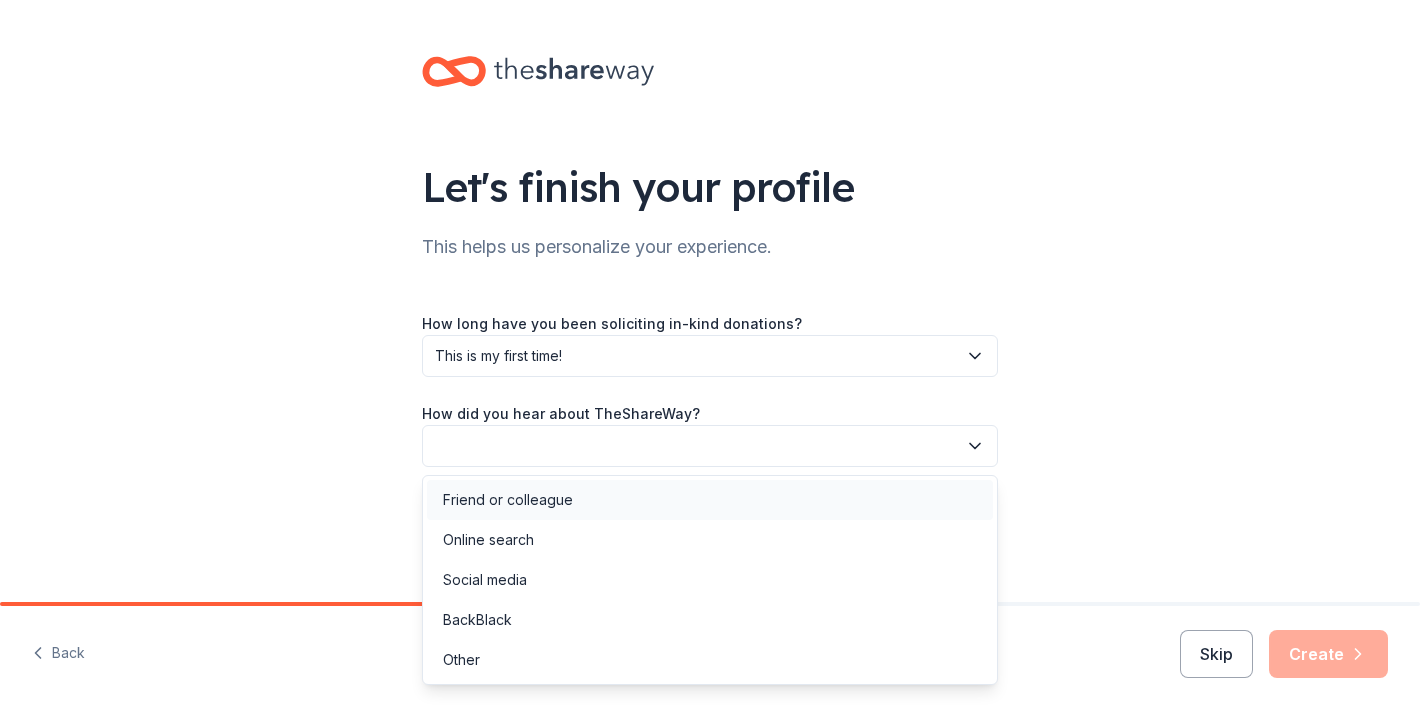 click on "Friend or colleague" at bounding box center (508, 500) 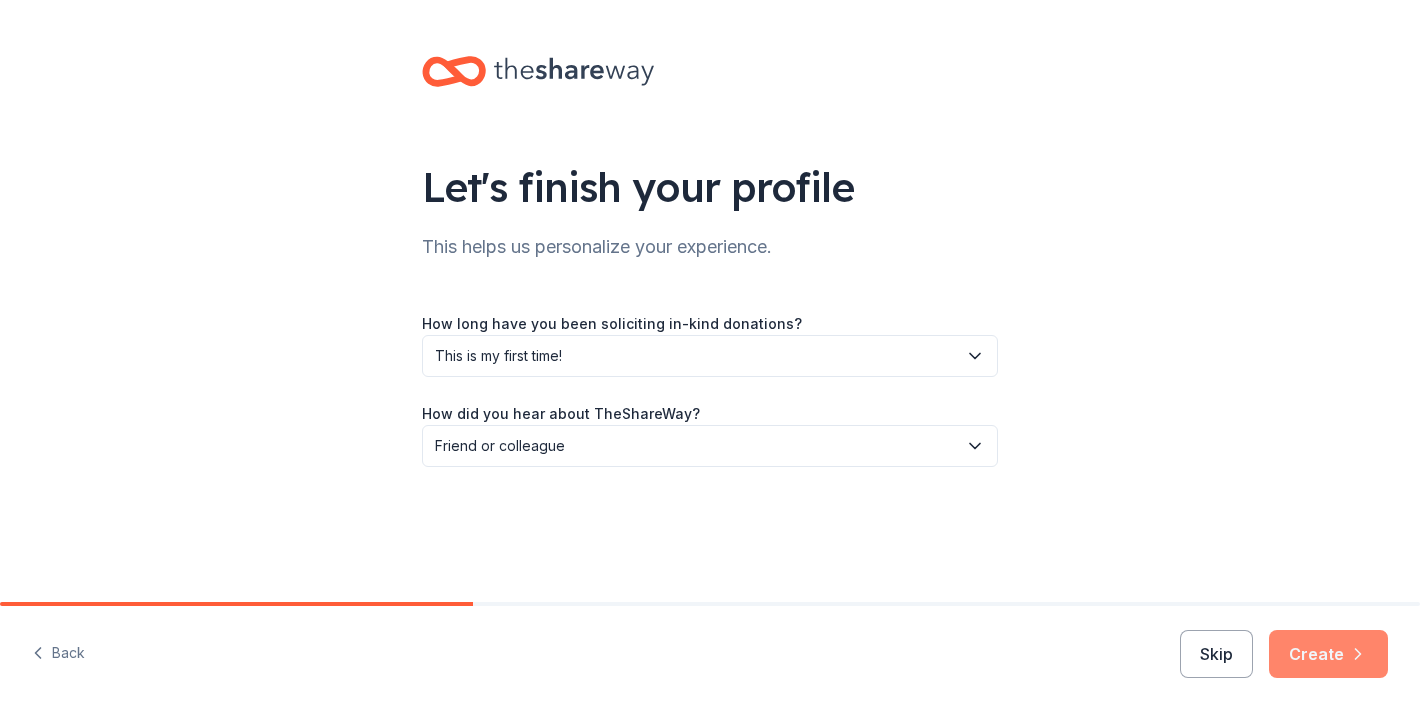 click on "Create" at bounding box center [1328, 654] 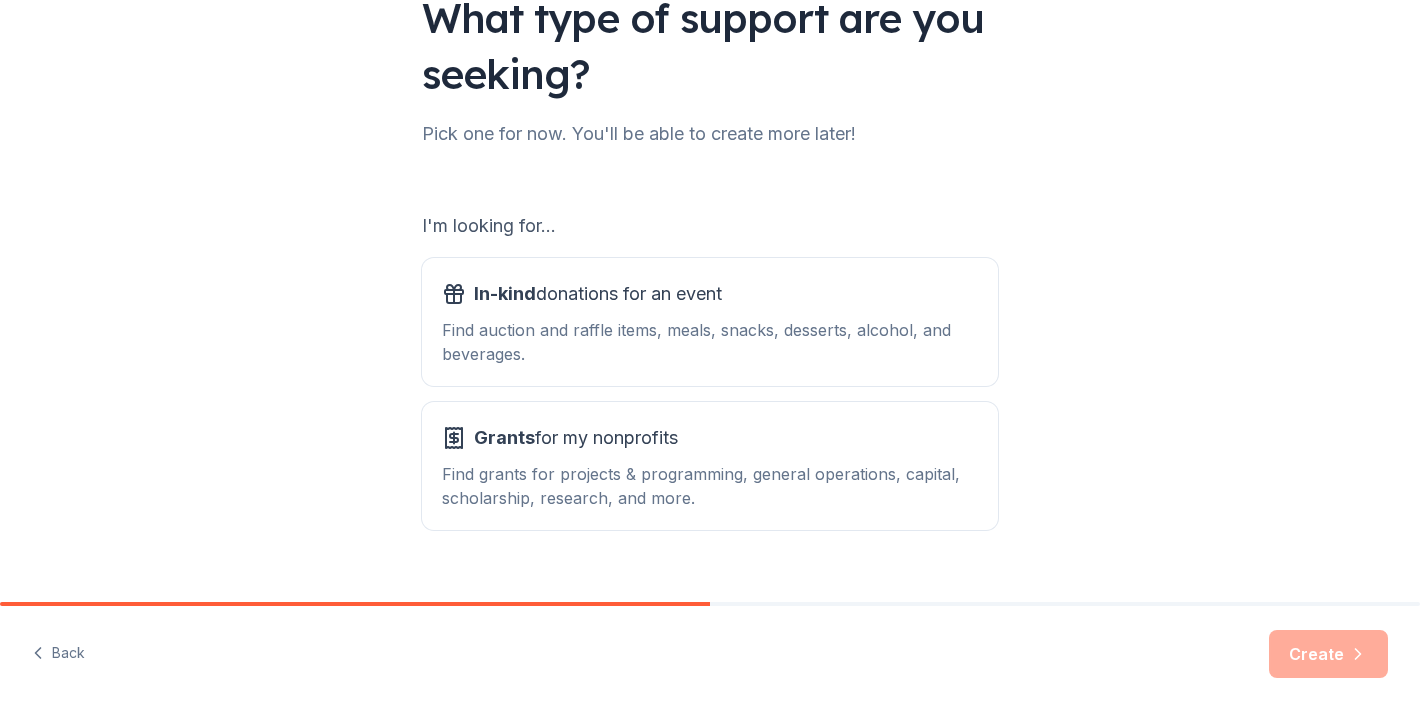 scroll, scrollTop: 171, scrollLeft: 0, axis: vertical 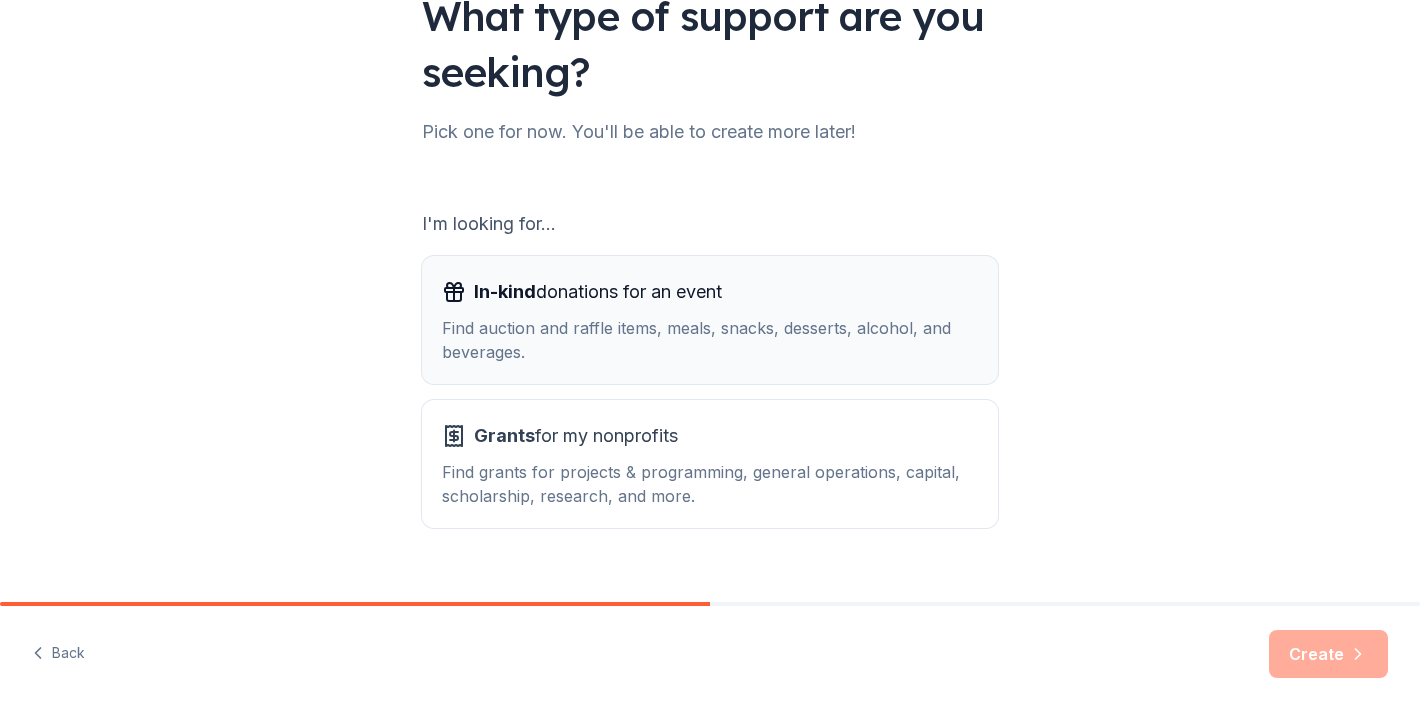 click on "In-kind  donations for an event" at bounding box center [598, 292] 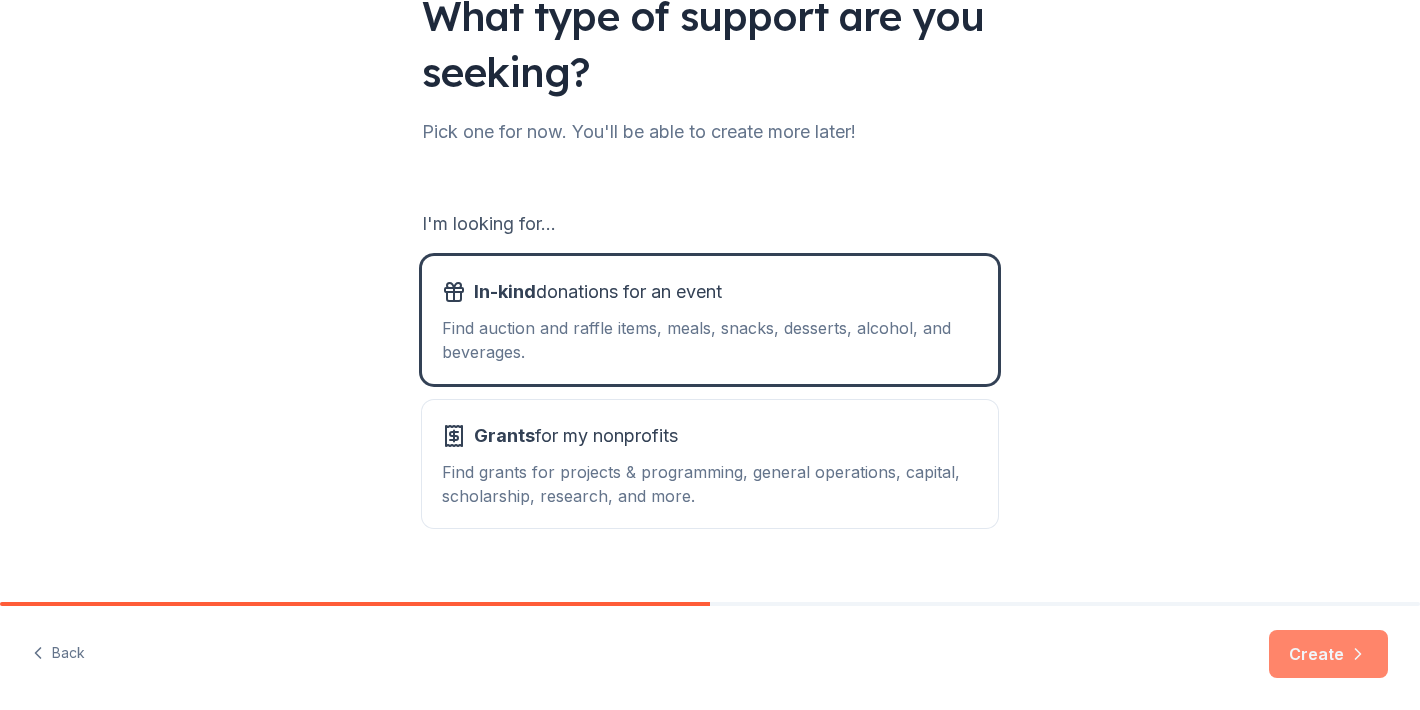 click on "Create" at bounding box center [1328, 654] 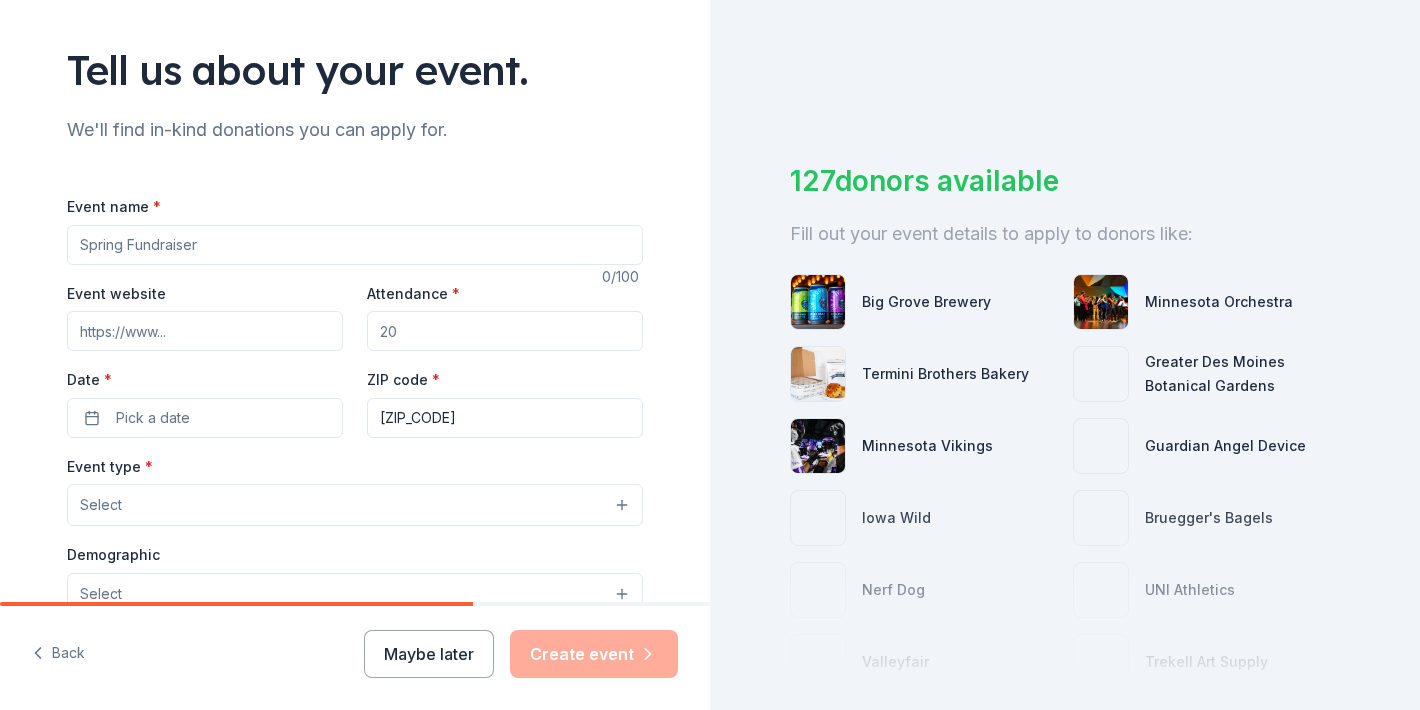 scroll, scrollTop: 138, scrollLeft: 0, axis: vertical 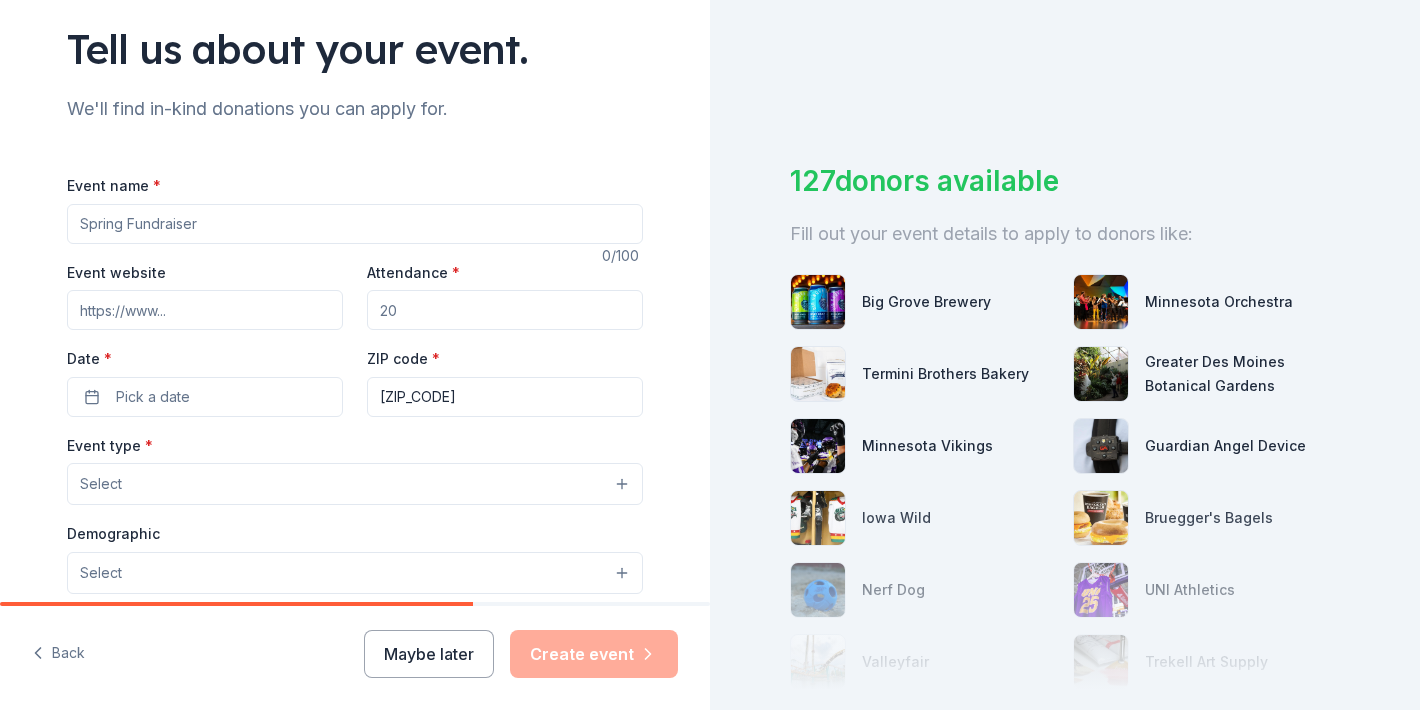 click on "Event name *" at bounding box center [355, 224] 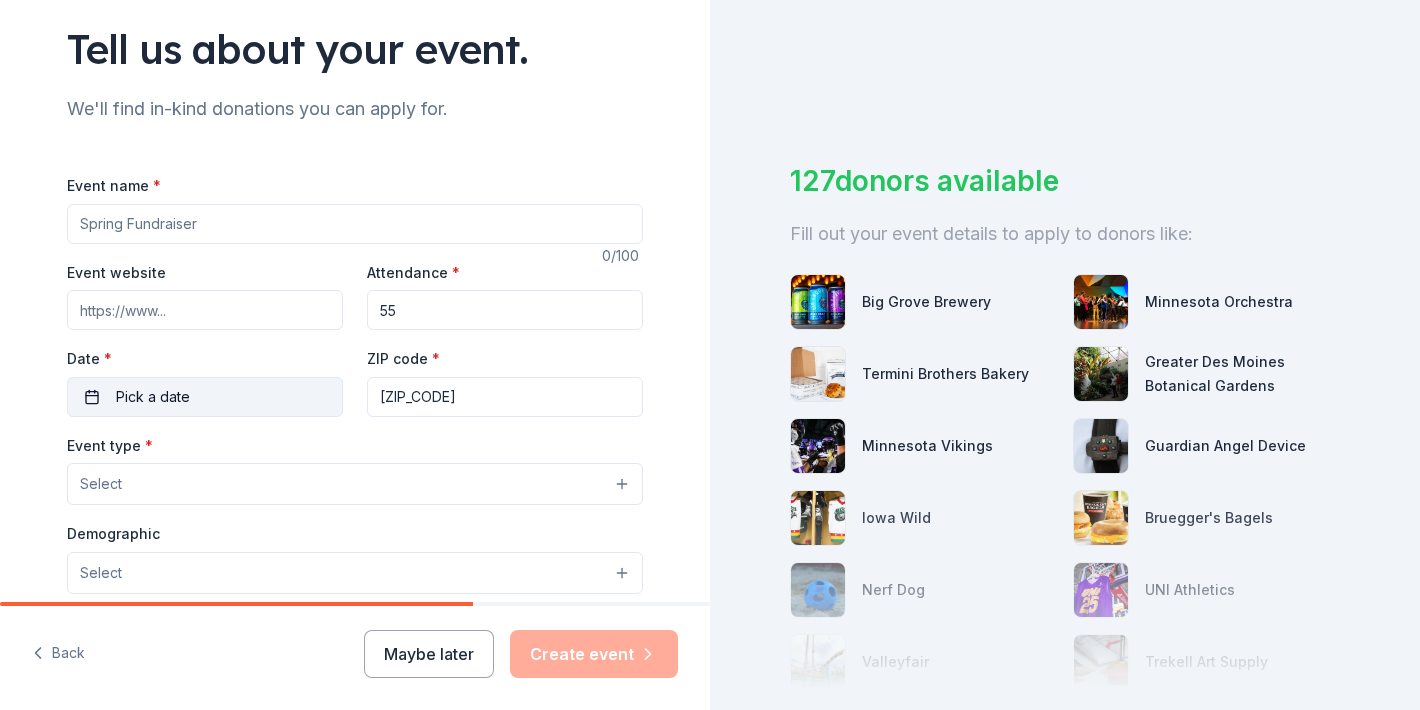 type on "55" 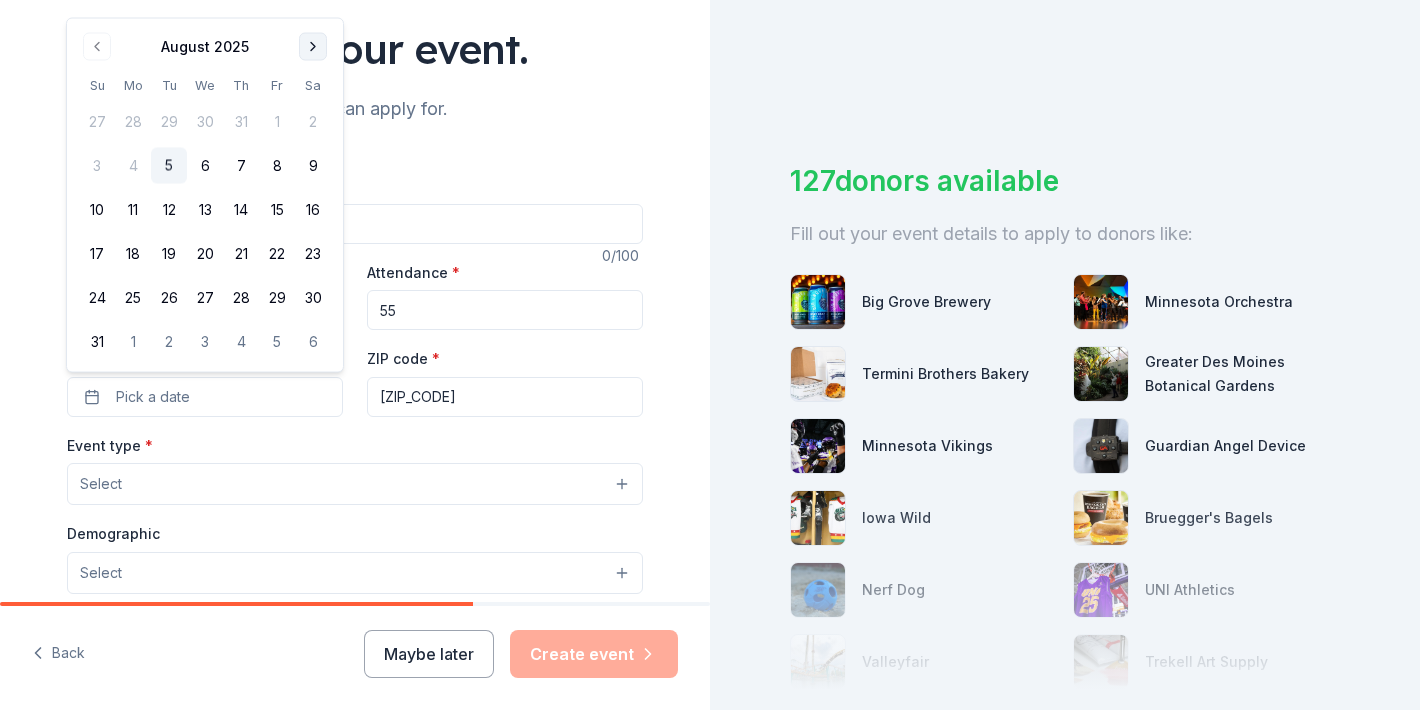 click at bounding box center [313, 47] 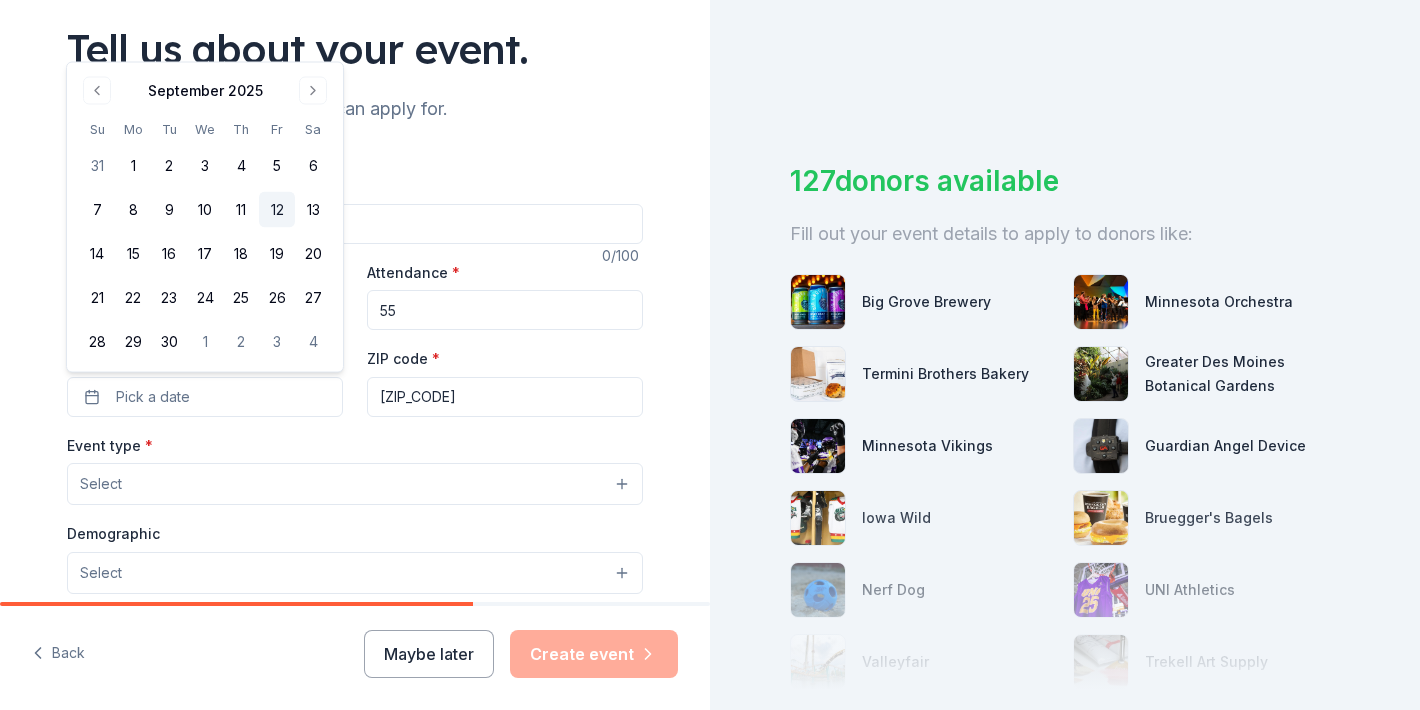 click on "12" at bounding box center (277, 210) 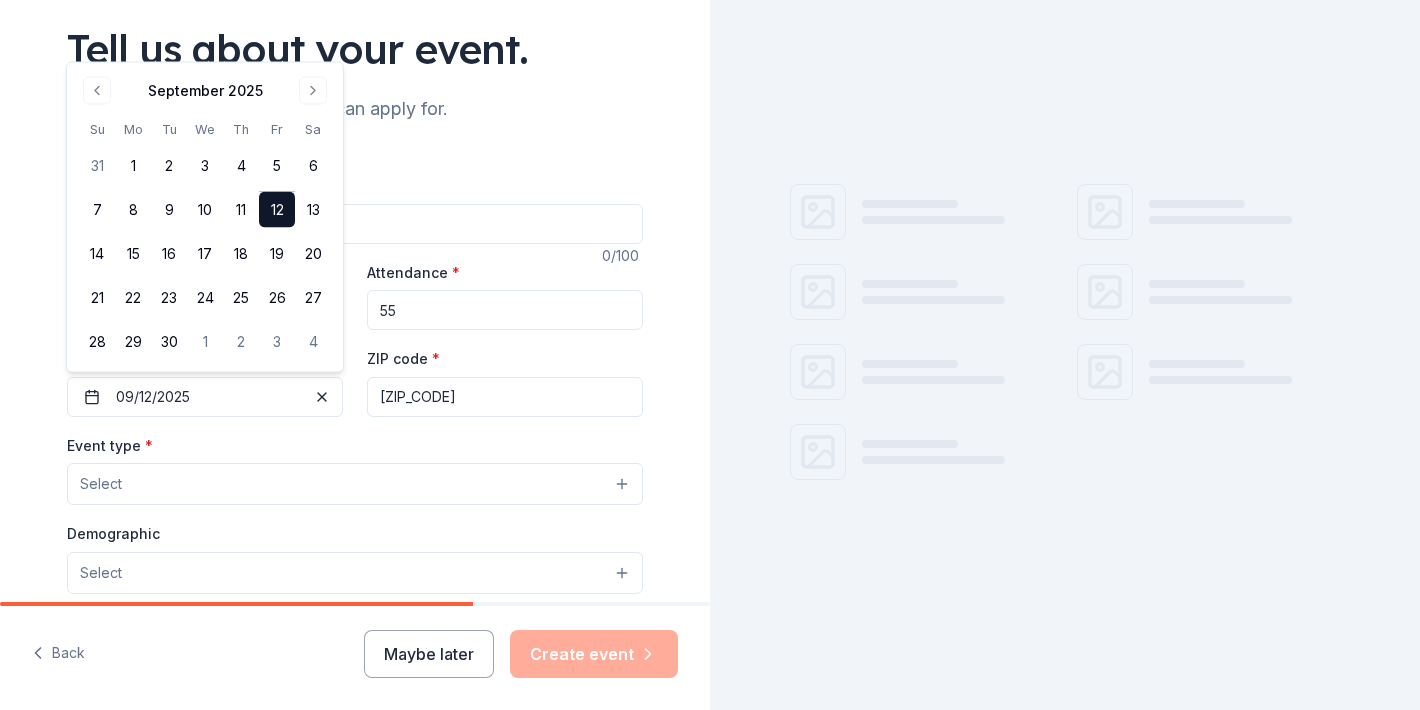 click on "Select" at bounding box center [355, 484] 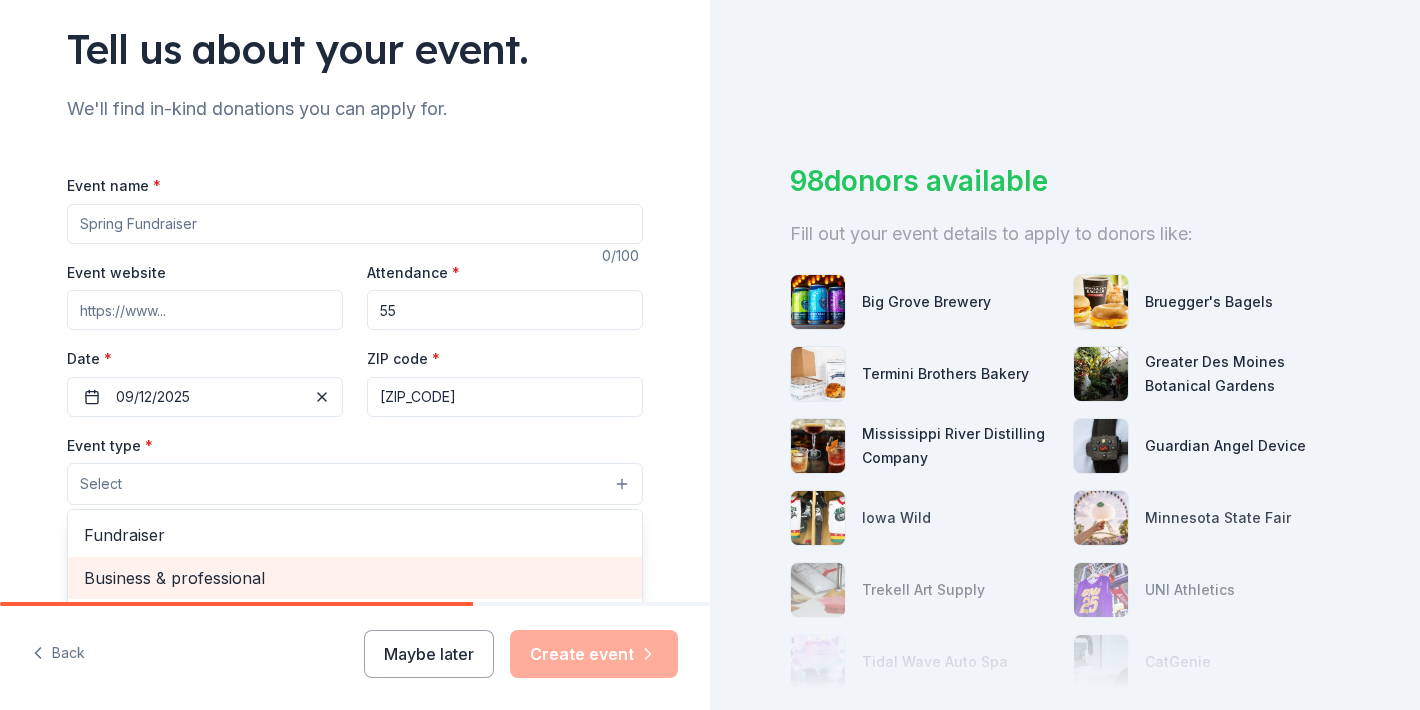 click on "Business & professional" at bounding box center [355, 578] 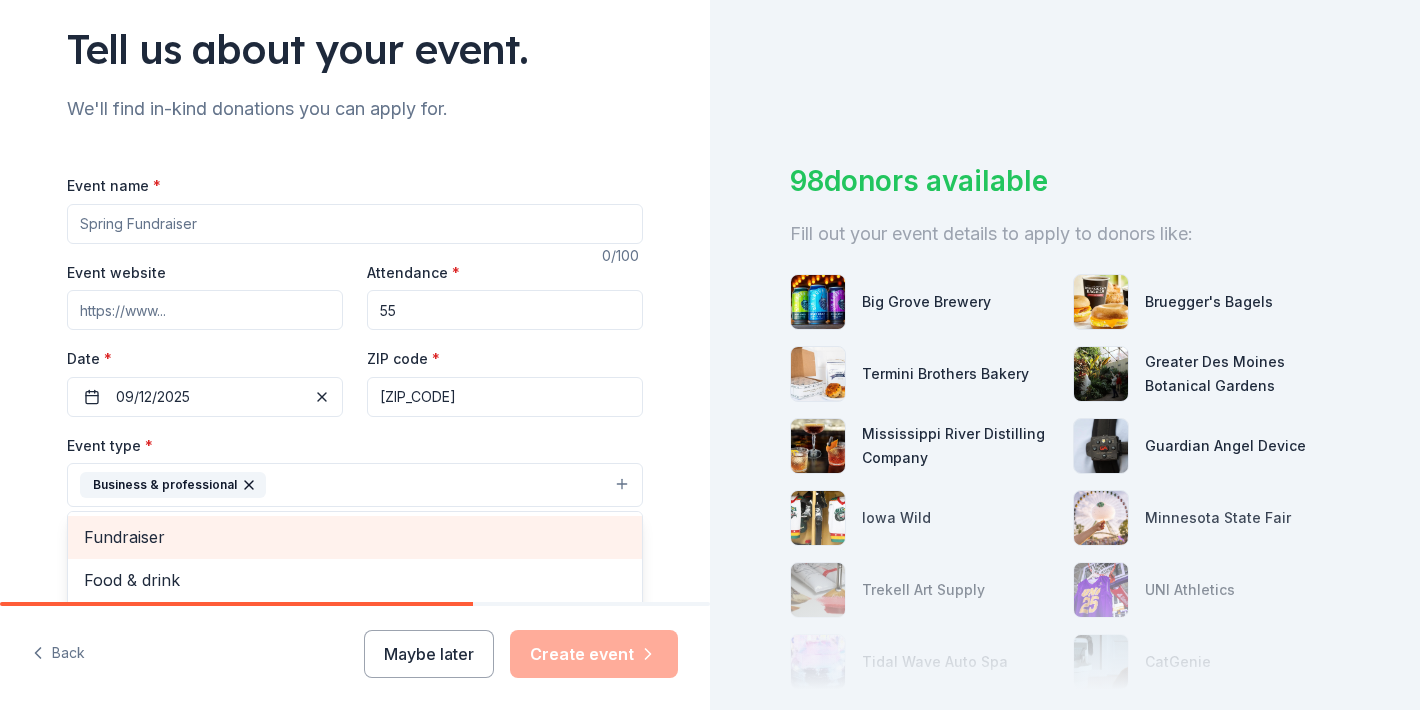 click on "Fundraiser" at bounding box center [355, 537] 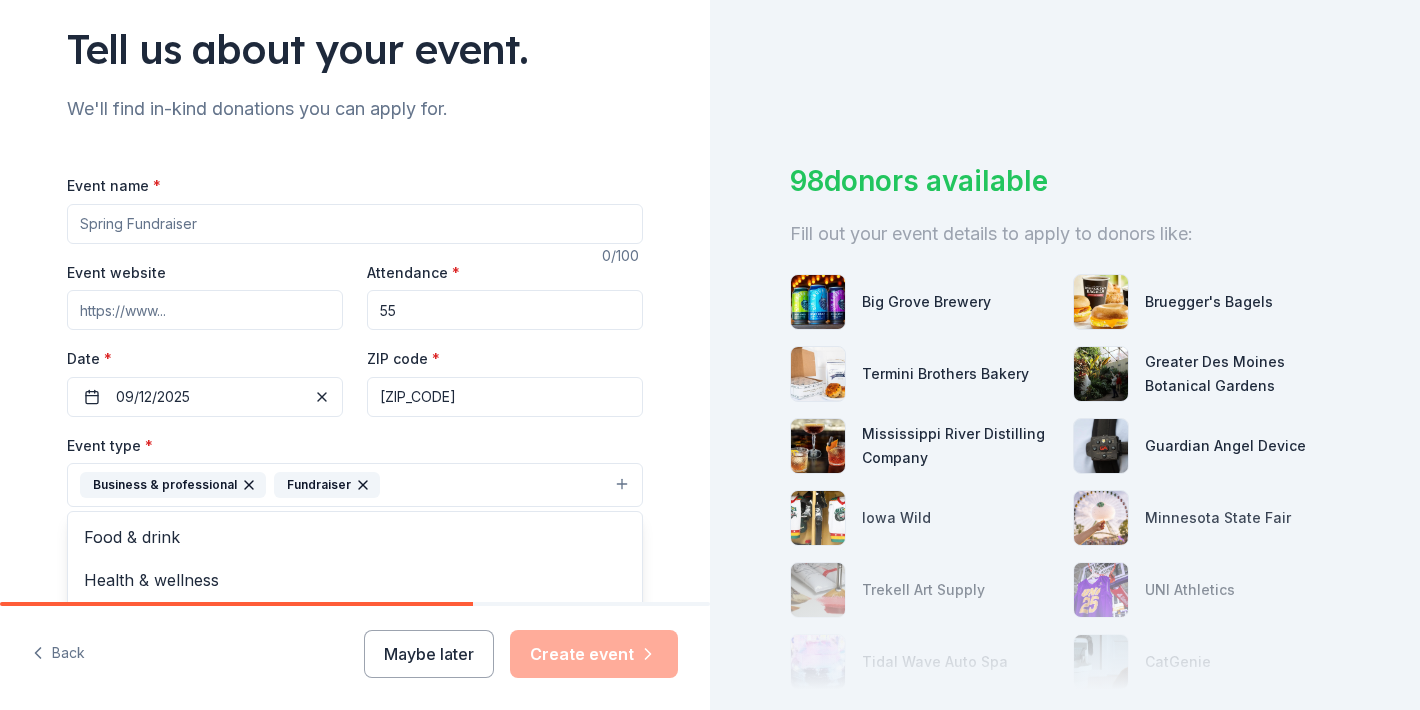 click on "Tell us about your event. We'll find in-kind donations you can apply for. Event name * 0 /100 Event website Attendance * 55 Date * [DATE] ZIP code * [POSTAL_CODE] Event type * Business & professional Fundraiser Food & drink Health & wellness Hobbies Music Performing & visual arts Demographic Select We use this information to help brands find events with their target demographic to sponsor their products. Mailing address Apt/unit Description What are you looking for? * Auction & raffle Meals Snacks Desserts Alcohol Beverages Send me reminders Email me reminders of donor application deadlines Recurring event" at bounding box center (355, 528) 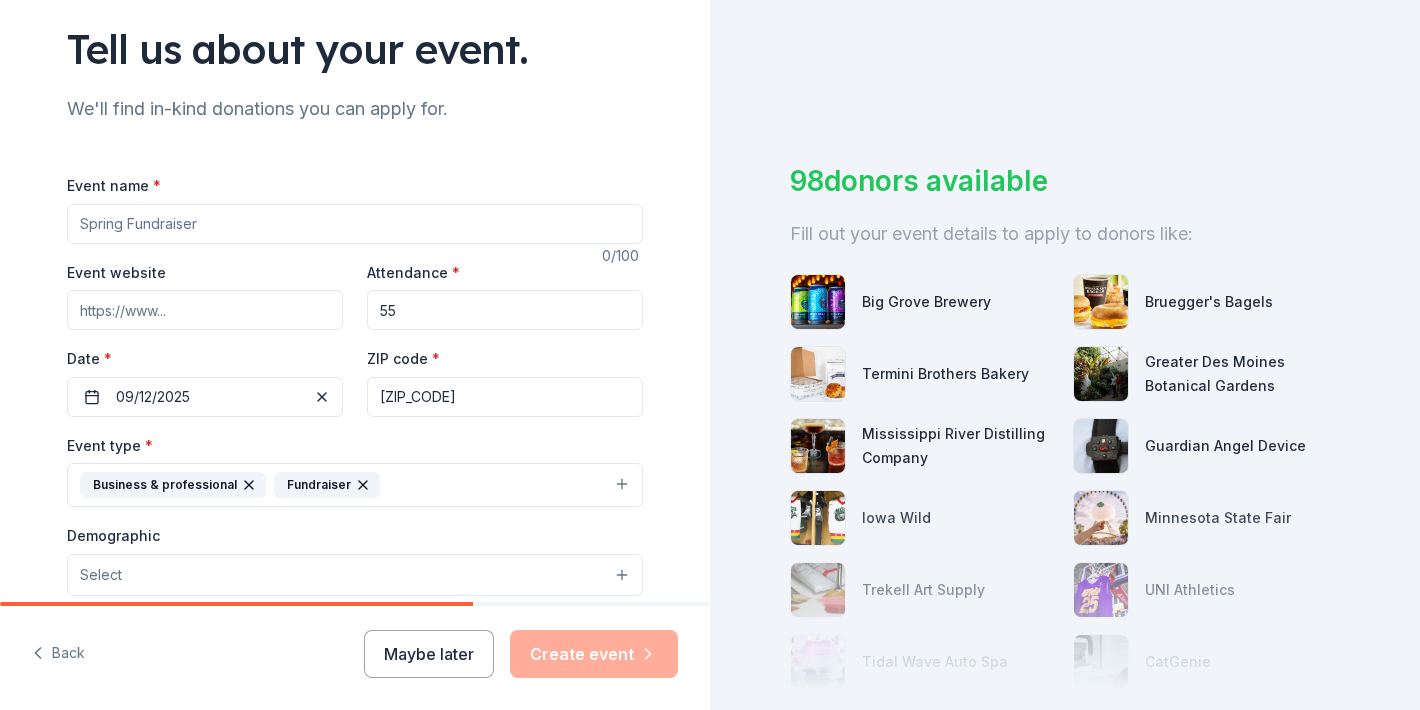 click 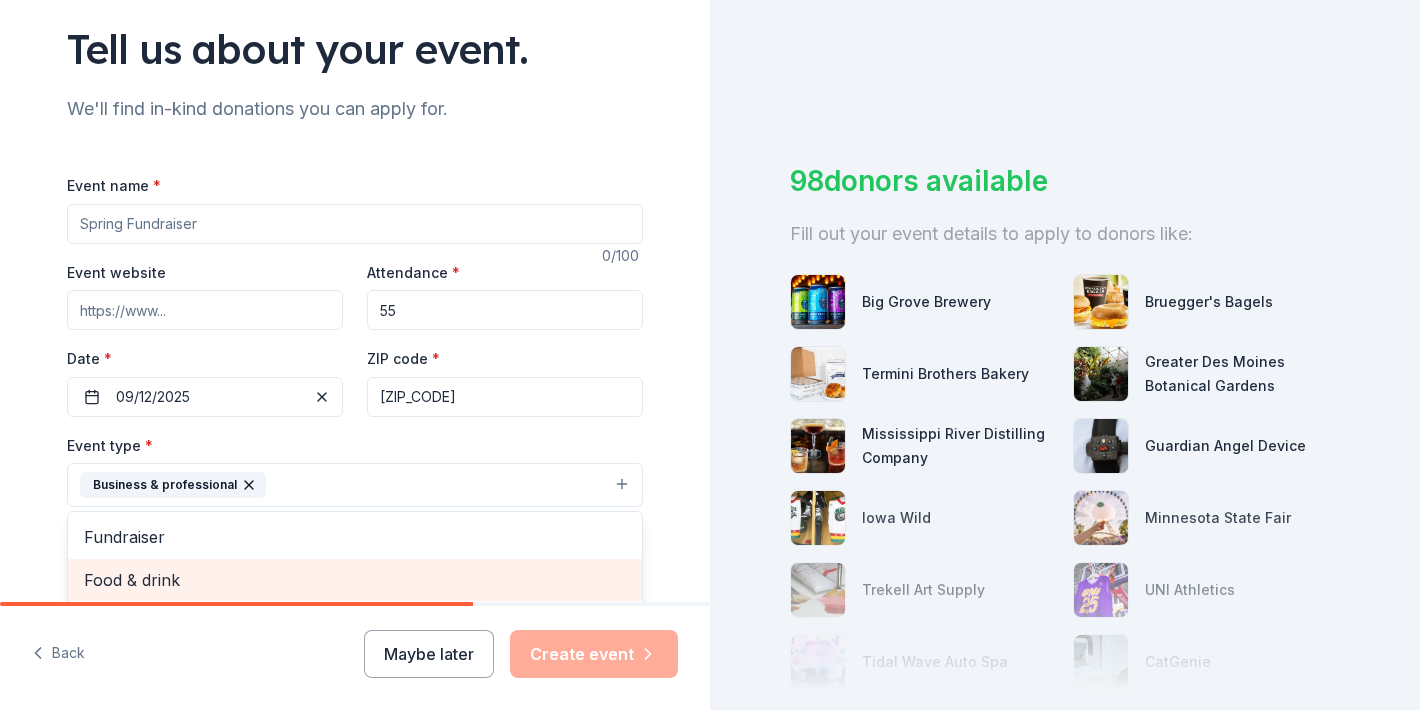 click on "Food & drink" at bounding box center [355, 580] 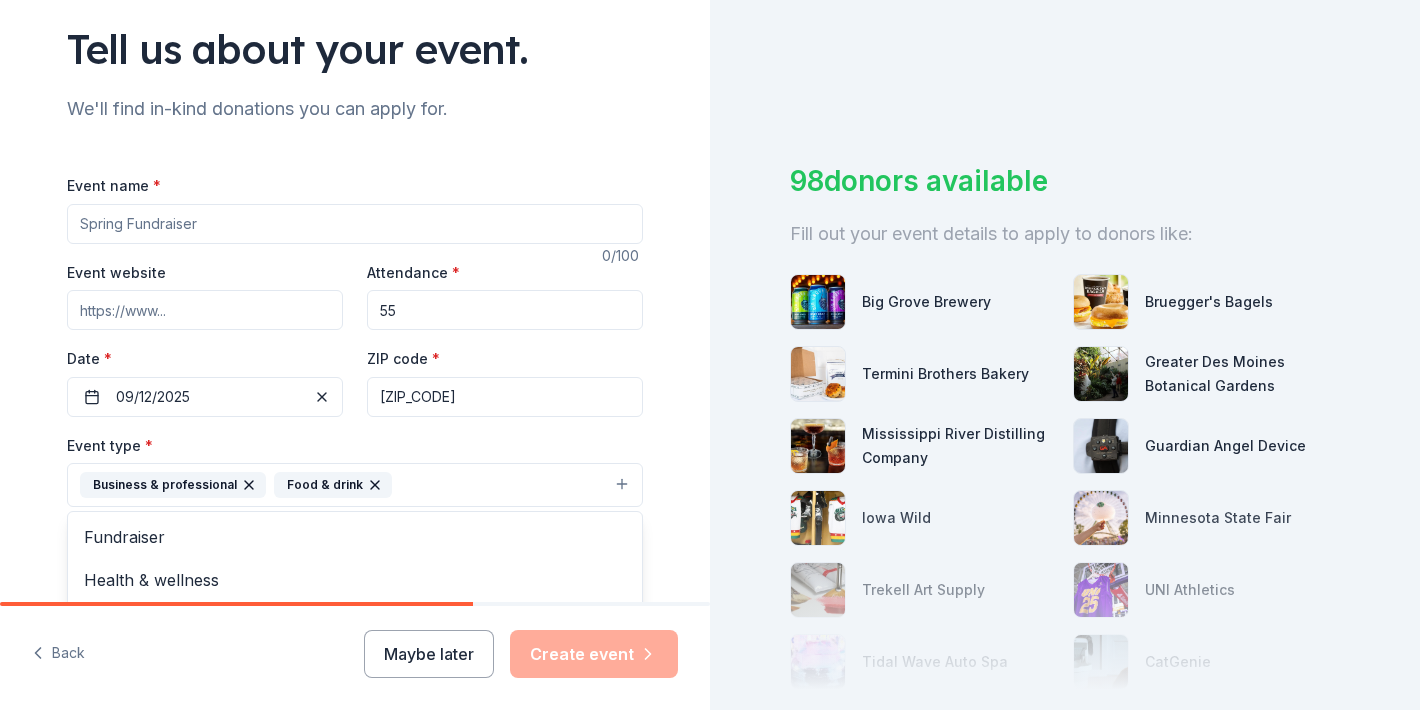 click on "Tell us about your event. We'll find in-kind donations you can apply for. Event name * 0 /100 Event website Attendance * 55 Date * [DATE] ZIP code * [POSTAL_CODE] Event type * Business & professional Food & drink Fundraiser Health & wellness Hobbies Music Performing & visual arts Demographic Select We use this information to help brands find events with their target demographic to sponsor their products. Mailing address Apt/unit Description What are you looking for? * Auction & raffle Meals Snacks Desserts Alcohol Beverages Send me reminders Email me reminders of donor application deadlines Recurring event" at bounding box center (355, 528) 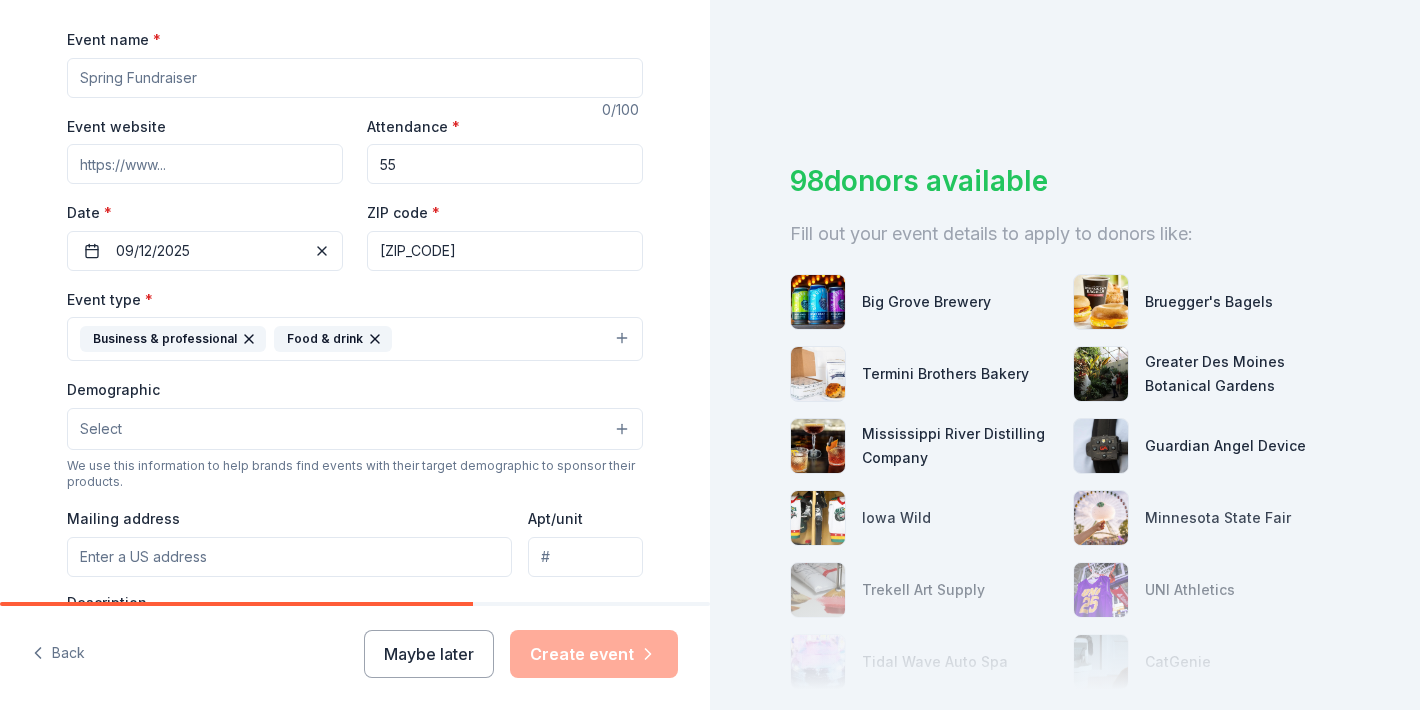 scroll, scrollTop: 285, scrollLeft: 0, axis: vertical 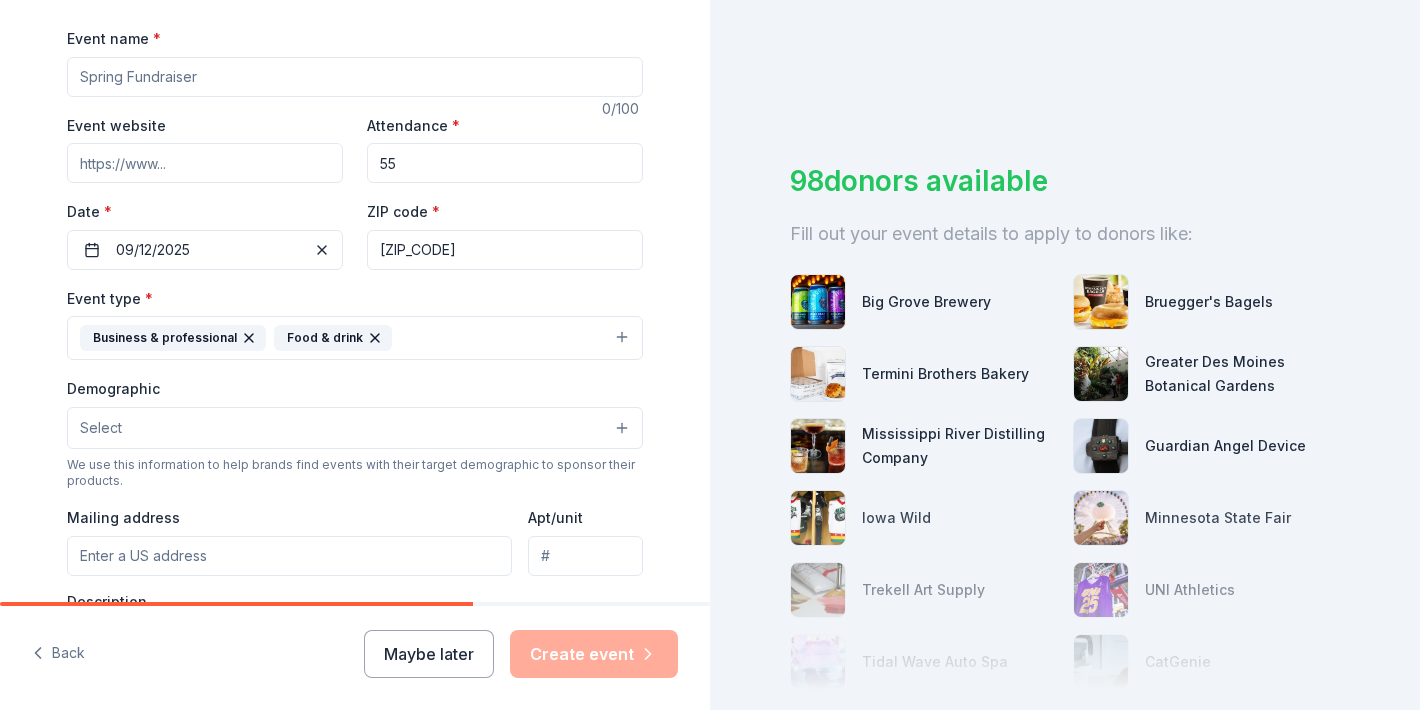 click on "Business & professional Food & drink" at bounding box center (355, 338) 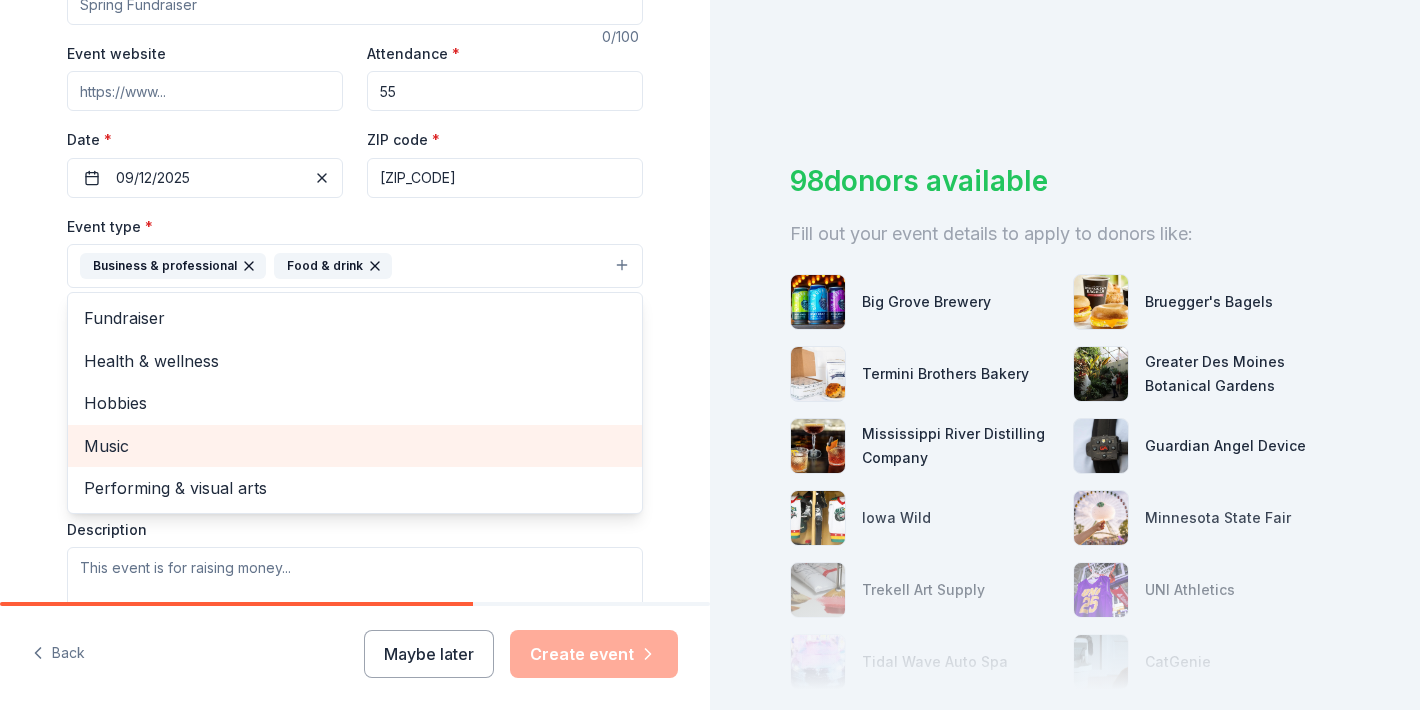 scroll, scrollTop: 332, scrollLeft: 0, axis: vertical 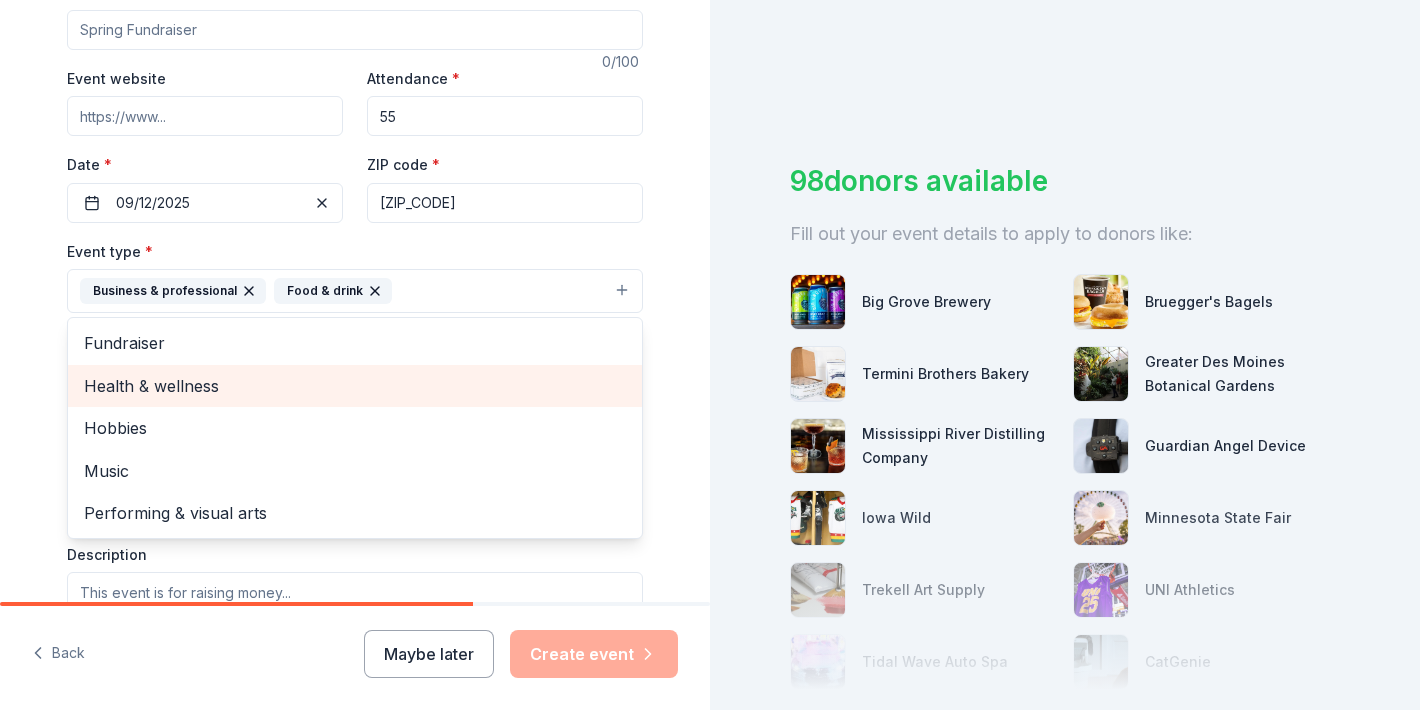 click on "Health & wellness" at bounding box center (355, 386) 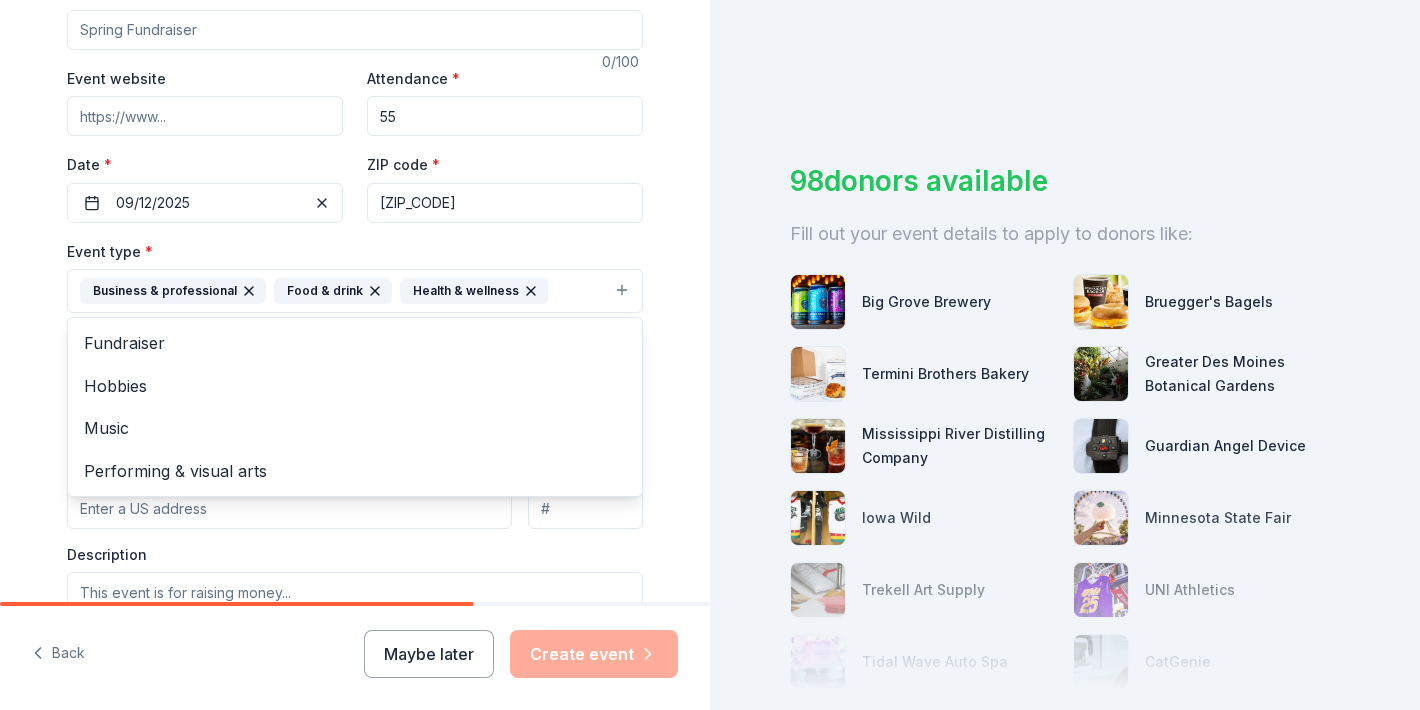 click 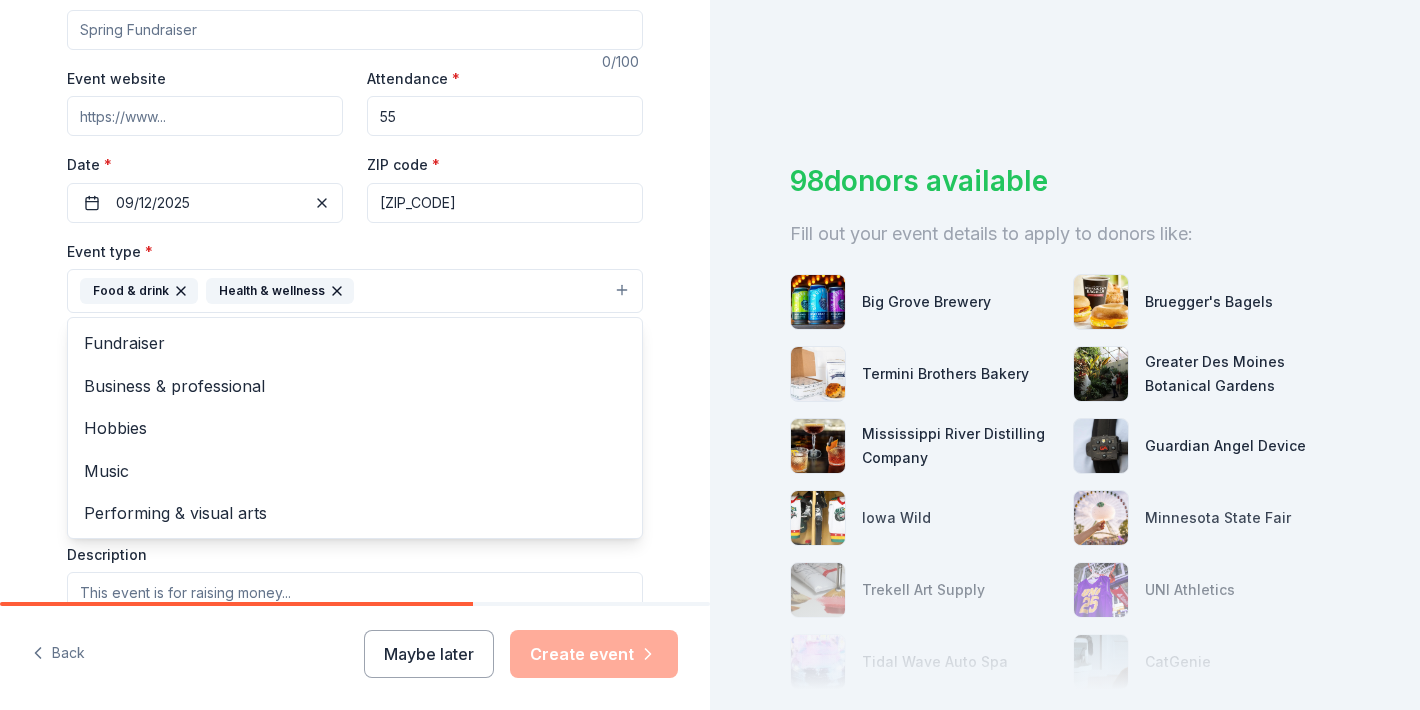 click 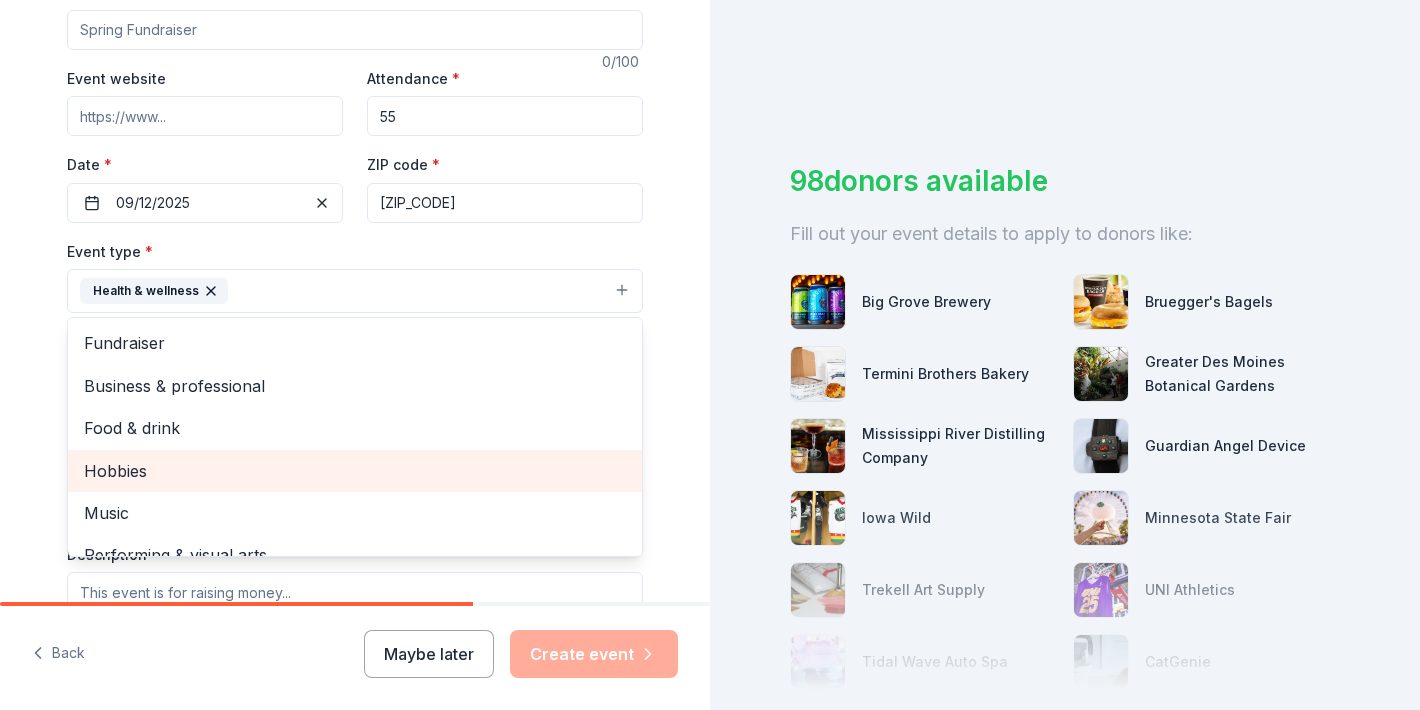 scroll, scrollTop: 24, scrollLeft: 0, axis: vertical 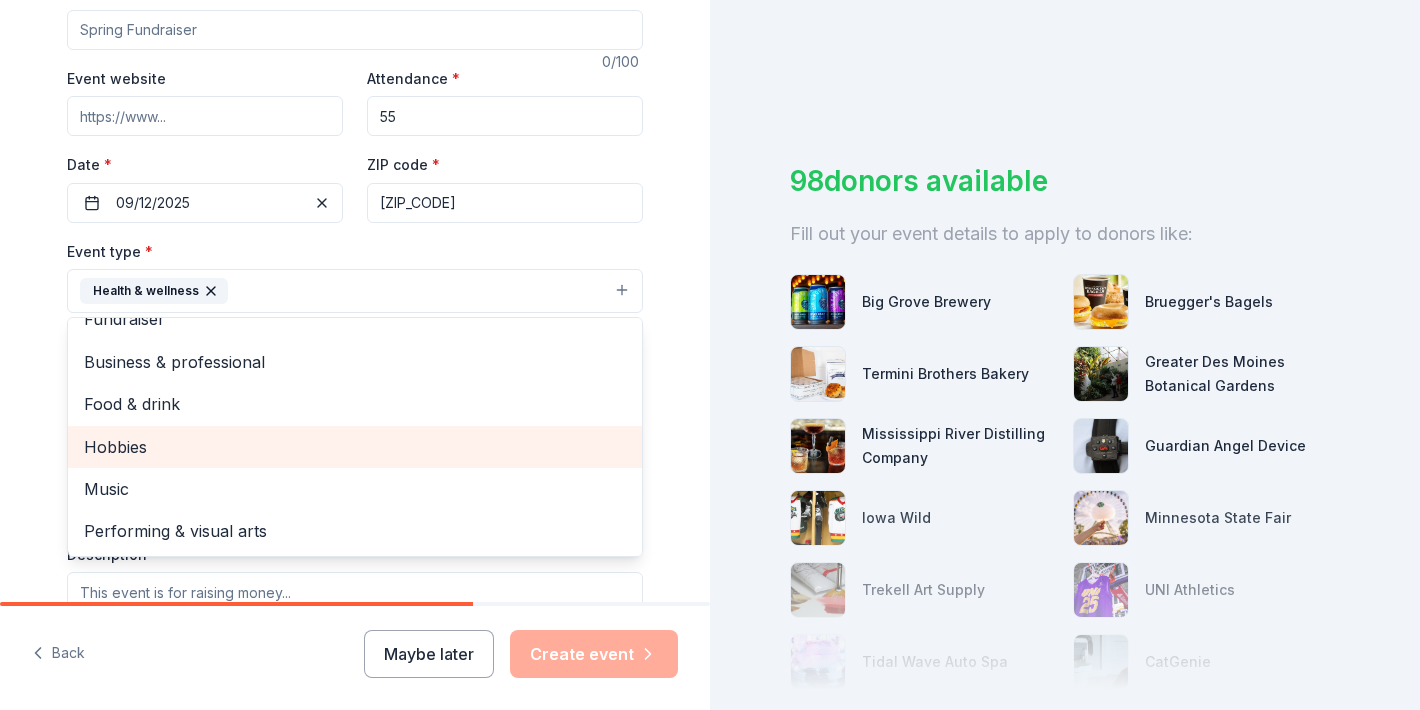 click on "Hobbies" at bounding box center (355, 447) 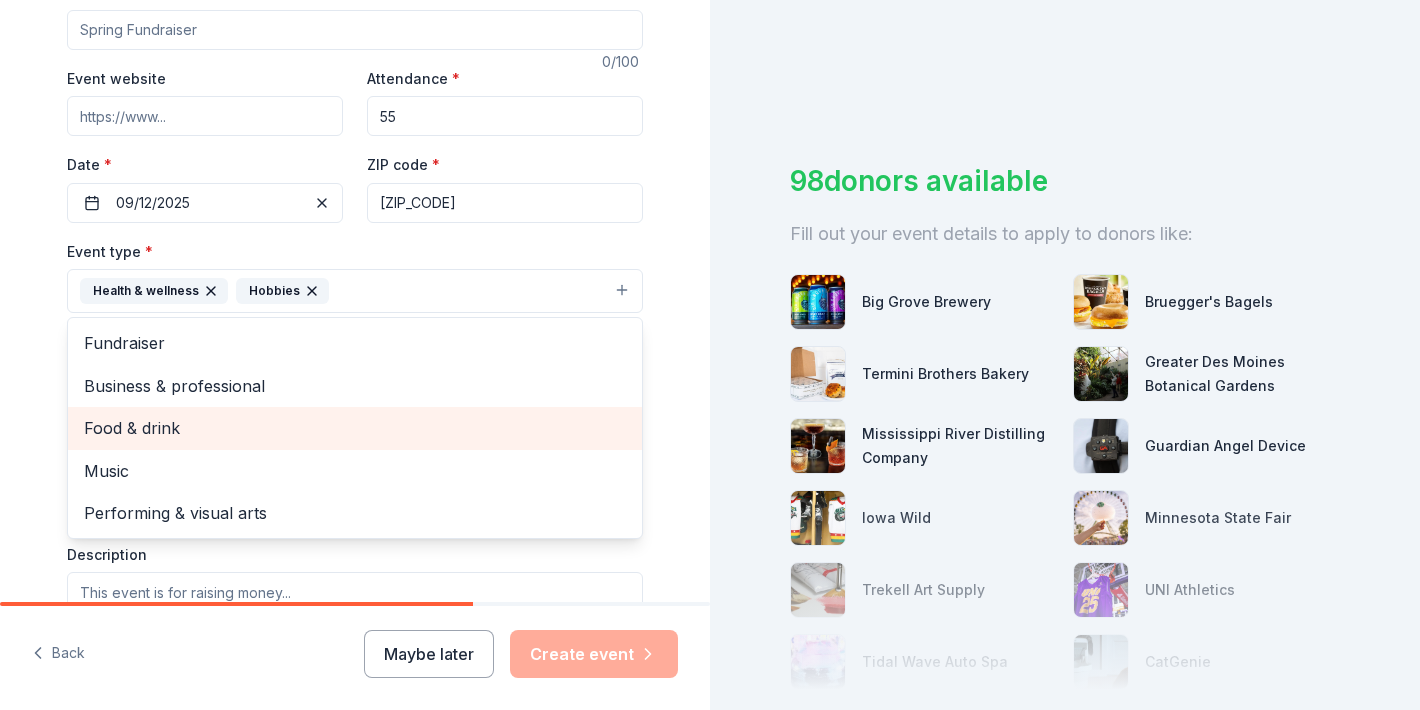 scroll, scrollTop: 0, scrollLeft: 0, axis: both 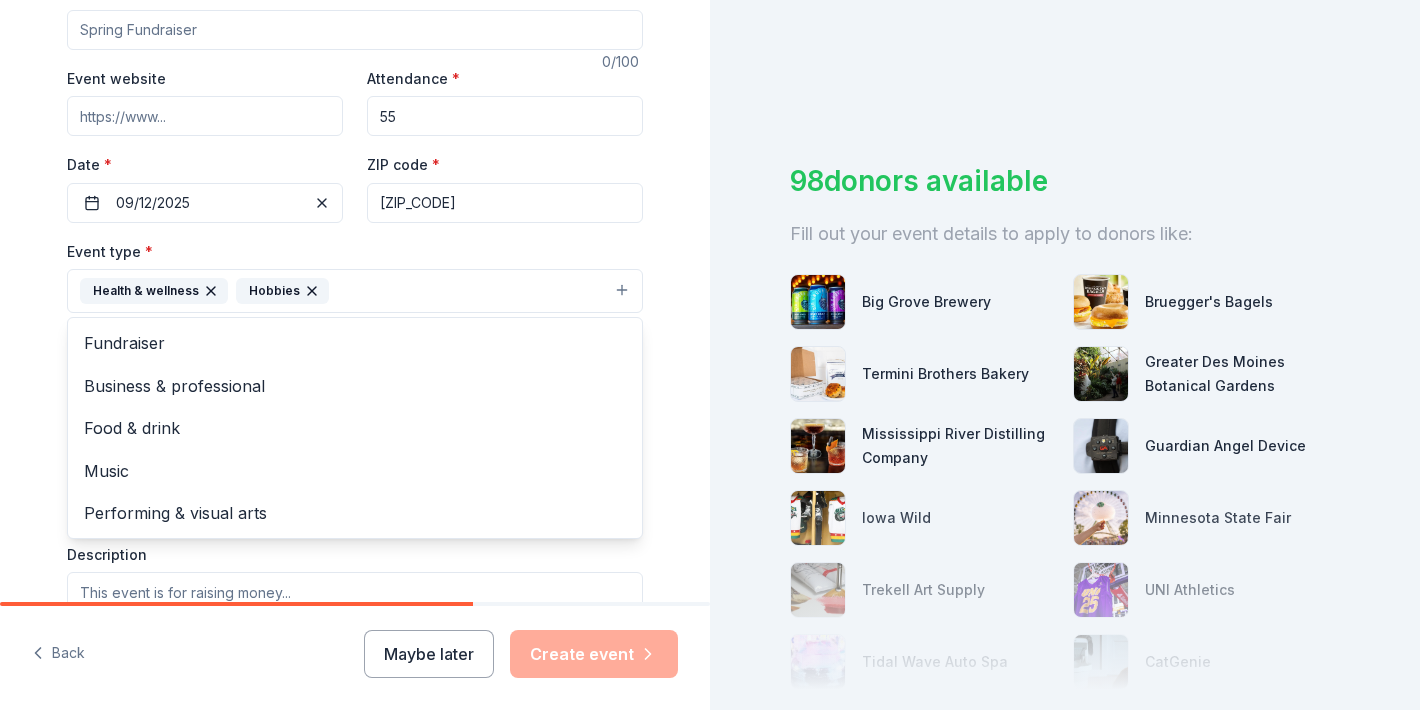 click on "Tell us about your event. We'll find in-kind donations you can apply for. Event name * 0 /100 Event website Attendance * 55 Date * [DATE] ZIP code * [POSTAL_CODE] Event type * Health & wellness Hobbies Fundraiser Business & professional Food & drink Music Performing & visual arts Demographic Select We use this information to help brands find events with their target demographic to sponsor their products. Mailing address Apt/unit Description What are you looking for? * Auction & raffle Meals Snacks Desserts Alcohol Beverages Send me reminders Email me reminders of donor application deadlines Recurring event" at bounding box center [355, 334] 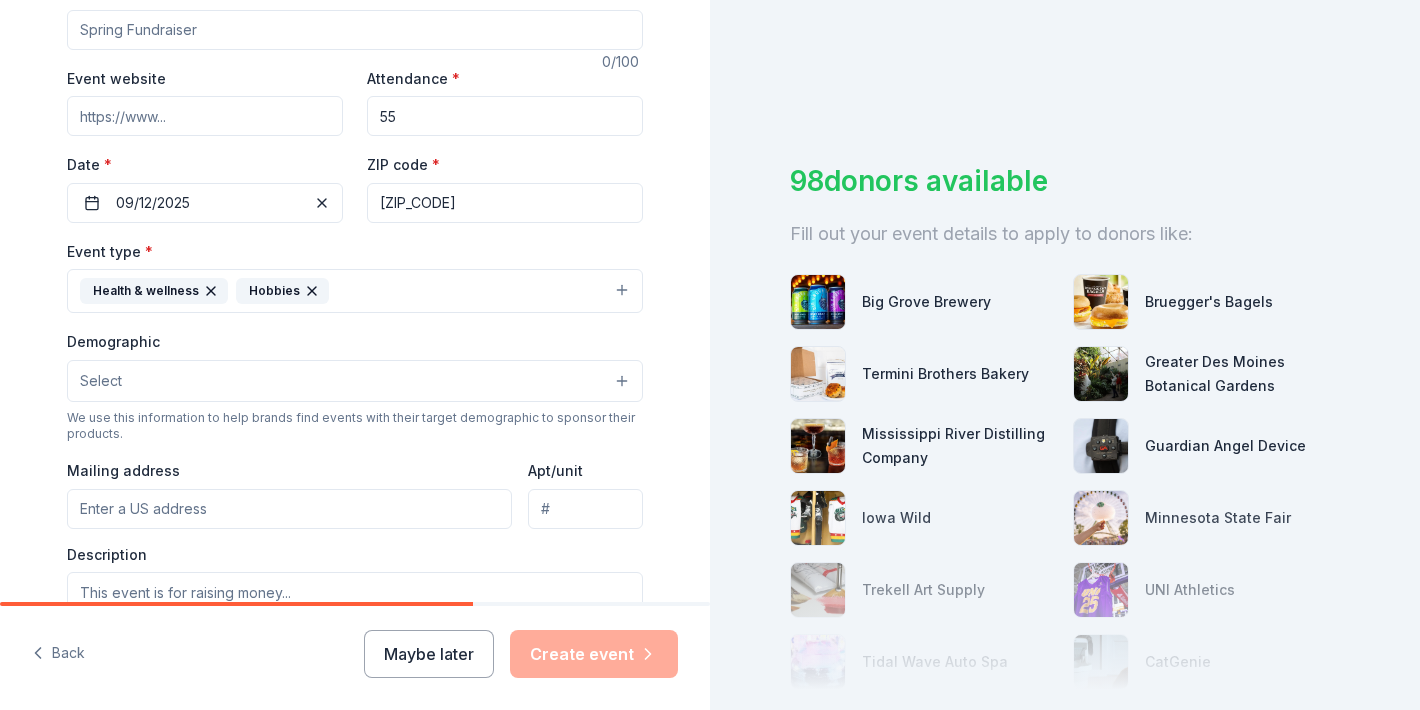 click on "Select" at bounding box center (355, 381) 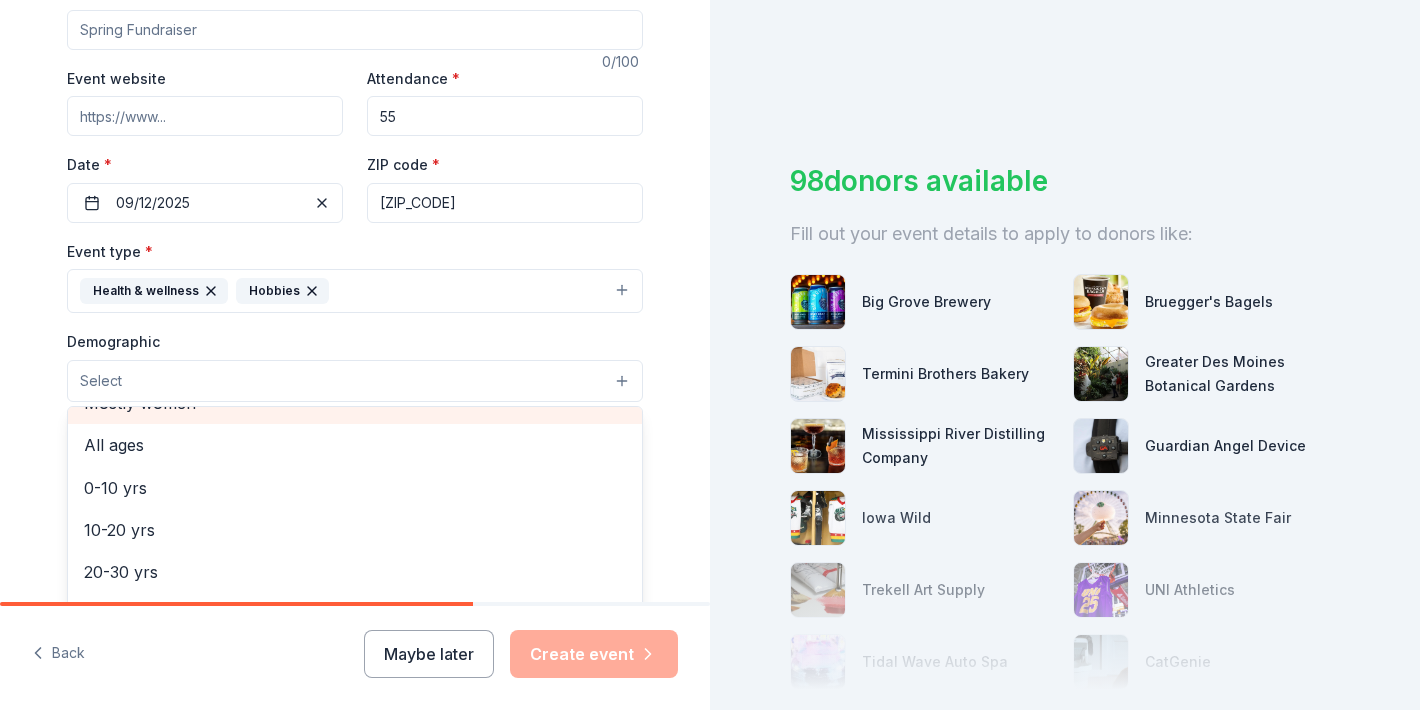scroll, scrollTop: 121, scrollLeft: 0, axis: vertical 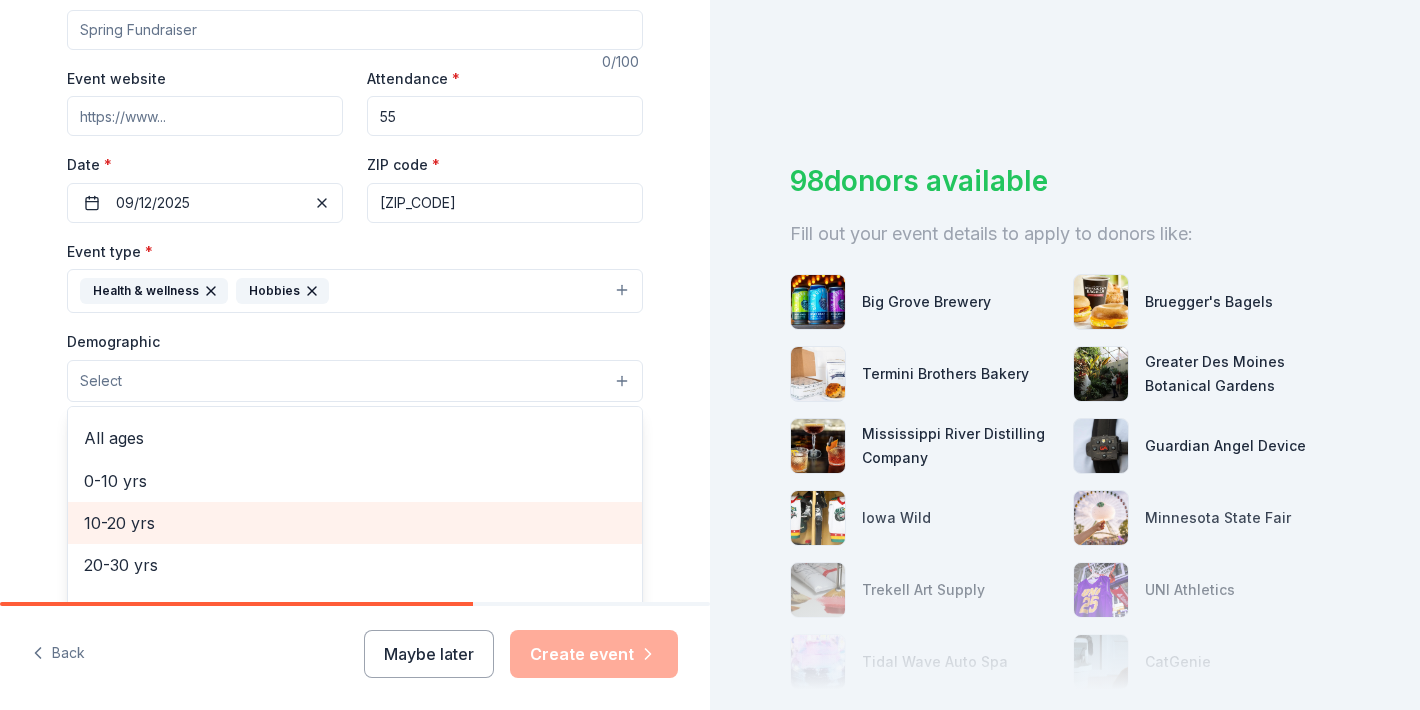 click on "10-20 yrs" at bounding box center (355, 523) 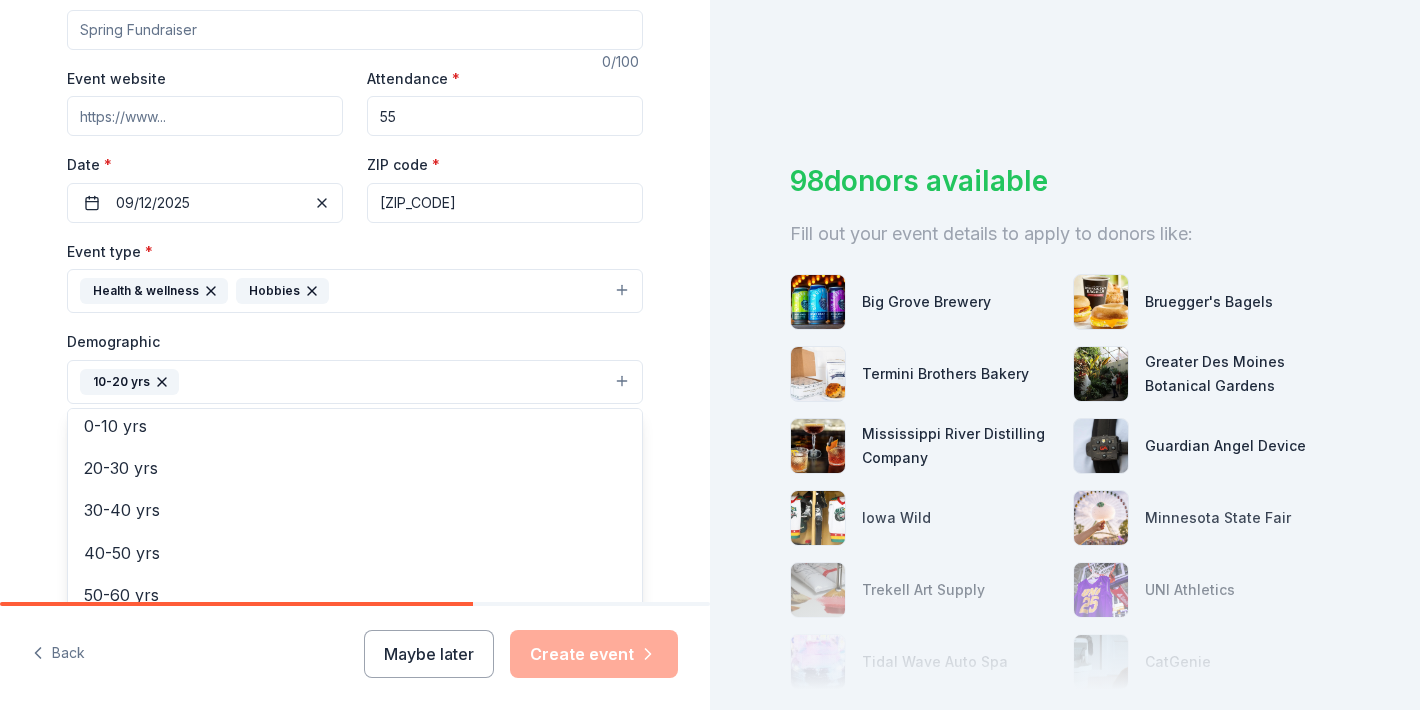 scroll, scrollTop: 279, scrollLeft: 0, axis: vertical 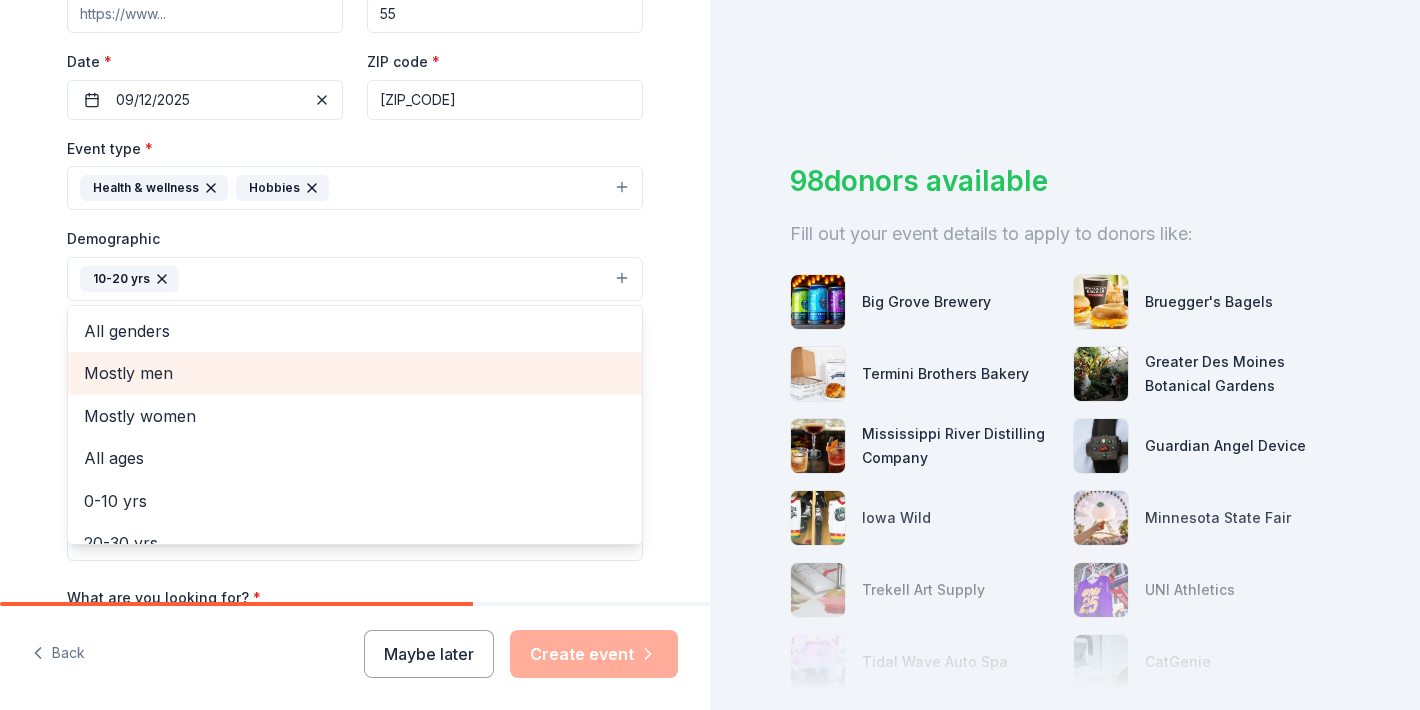 click on "Mostly men" at bounding box center [355, 373] 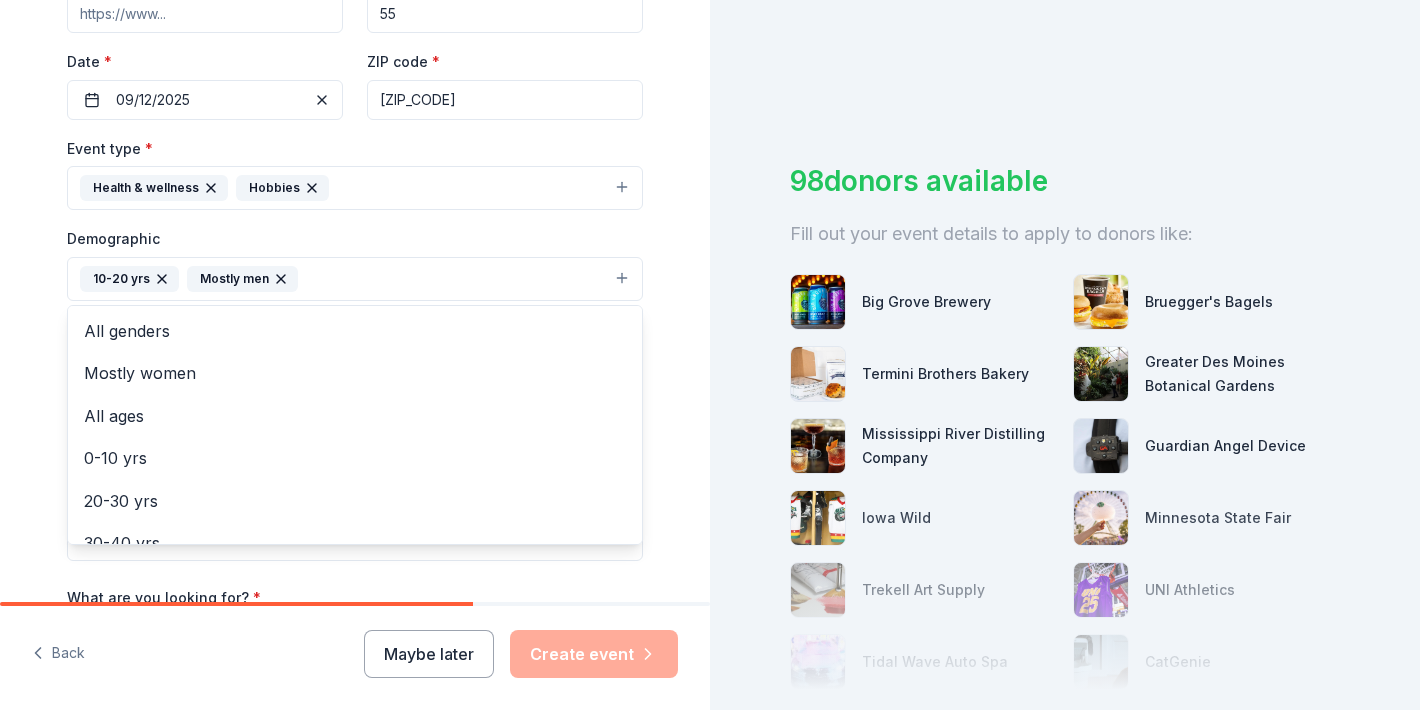 click on "Tell us about your event. We'll find in-kind donations you can apply for. Event name * 0 /100 Event website Attendance * 55 Date * [DATE] ZIP code * [POSTAL_CODE] Event type * Health & wellness Hobbies Demographic 10-20 yrs Mostly men All genders Mostly women All ages 0-10 yrs 20-30 yrs 30-40 yrs 40-50 yrs 50-60 yrs 60-70 yrs 70-80 yrs 80+ yrs We use this information to help brands find events with their target demographic to sponsor their products. Mailing address Apt/unit Description What are you looking for? * Auction & raffle Meals Snacks Desserts Alcohol Beverages Send me reminders Email me reminders of donor application deadlines Recurring event" at bounding box center [355, 232] 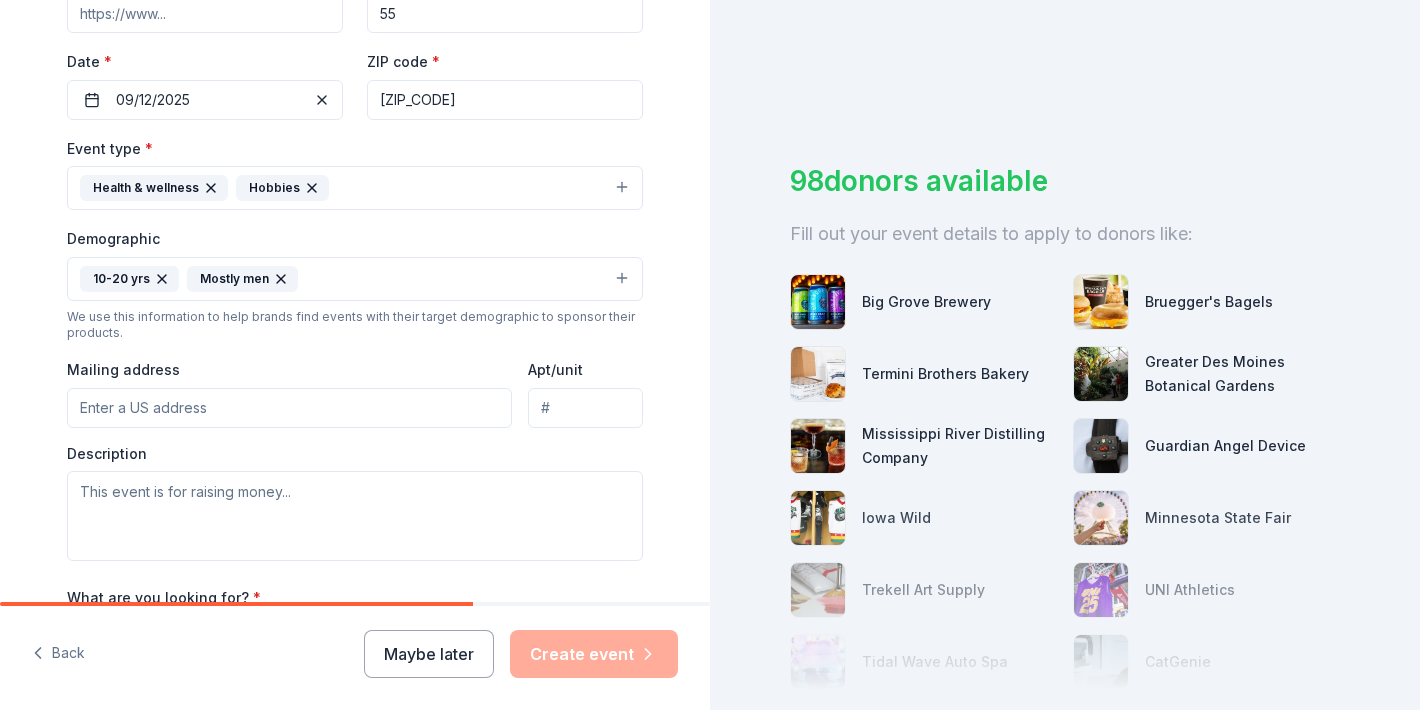 scroll, scrollTop: 485, scrollLeft: 0, axis: vertical 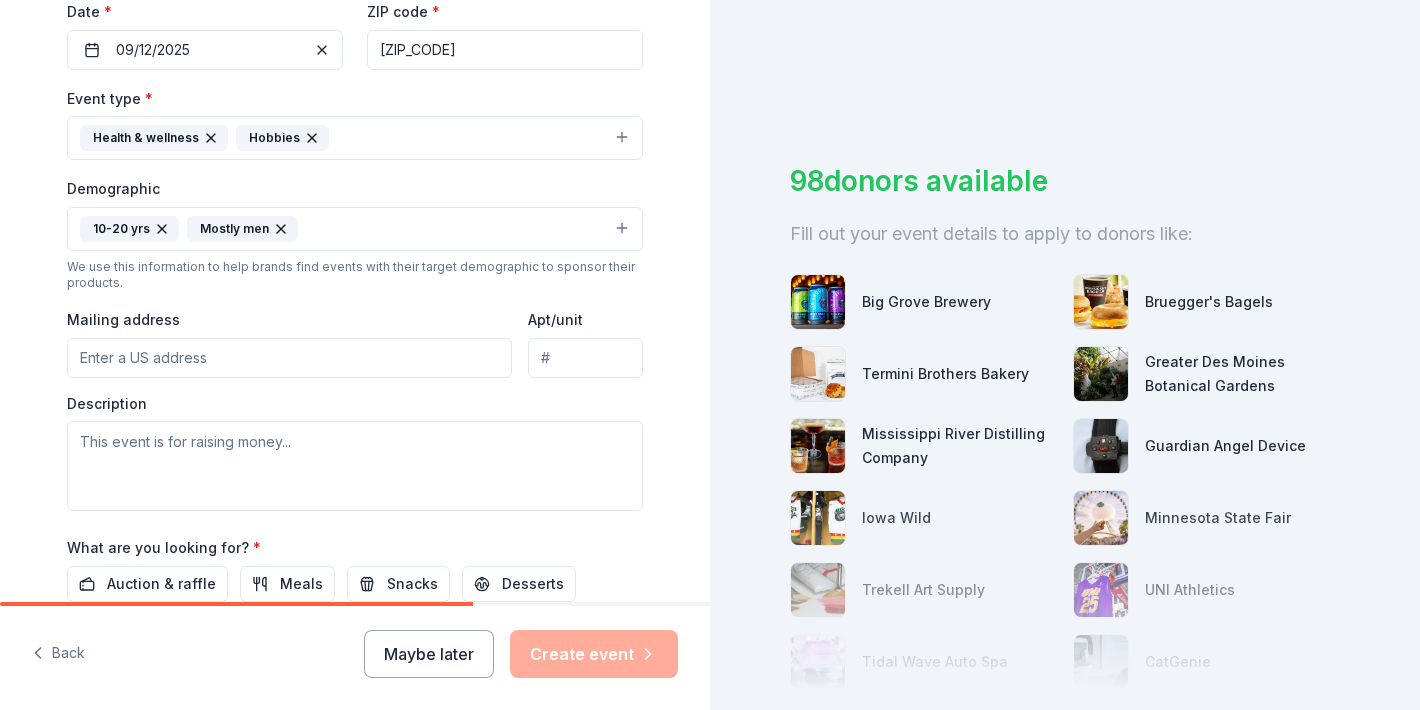 click on "Mailing address" at bounding box center [289, 358] 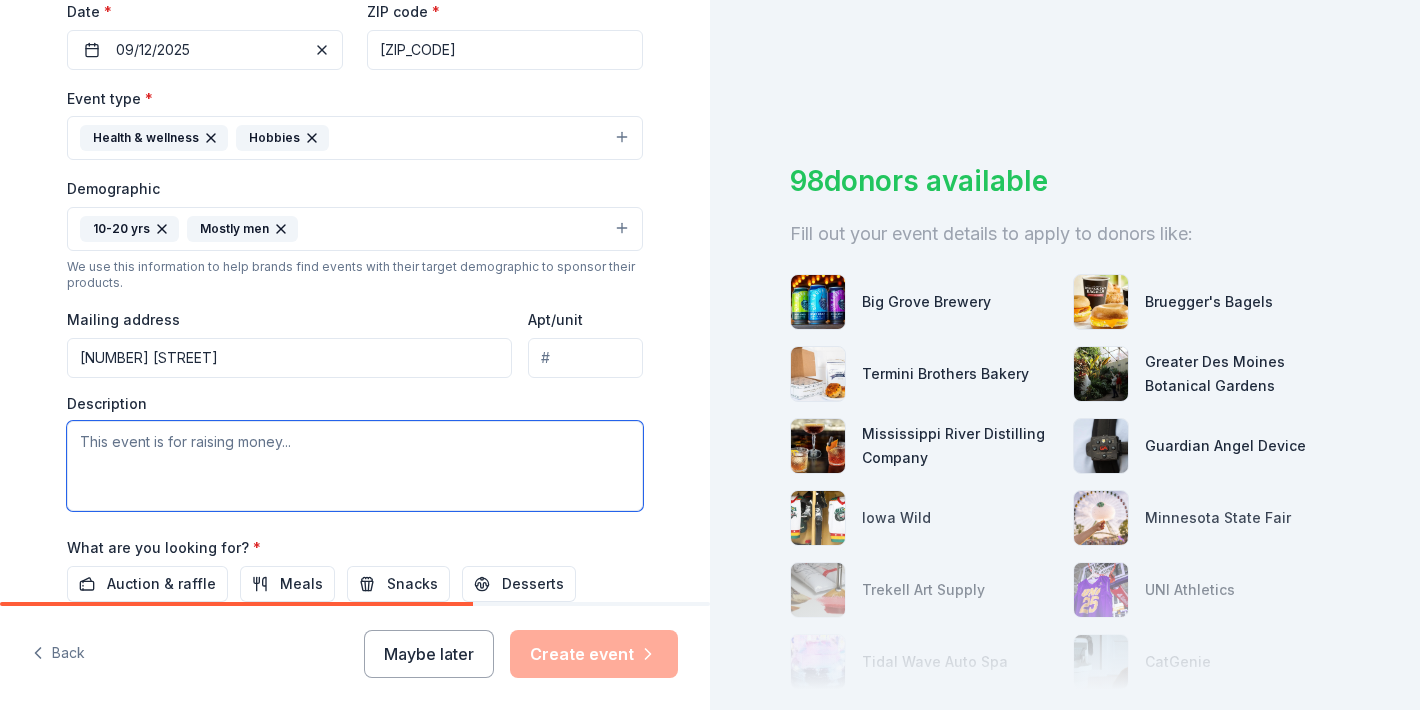 click at bounding box center (355, 466) 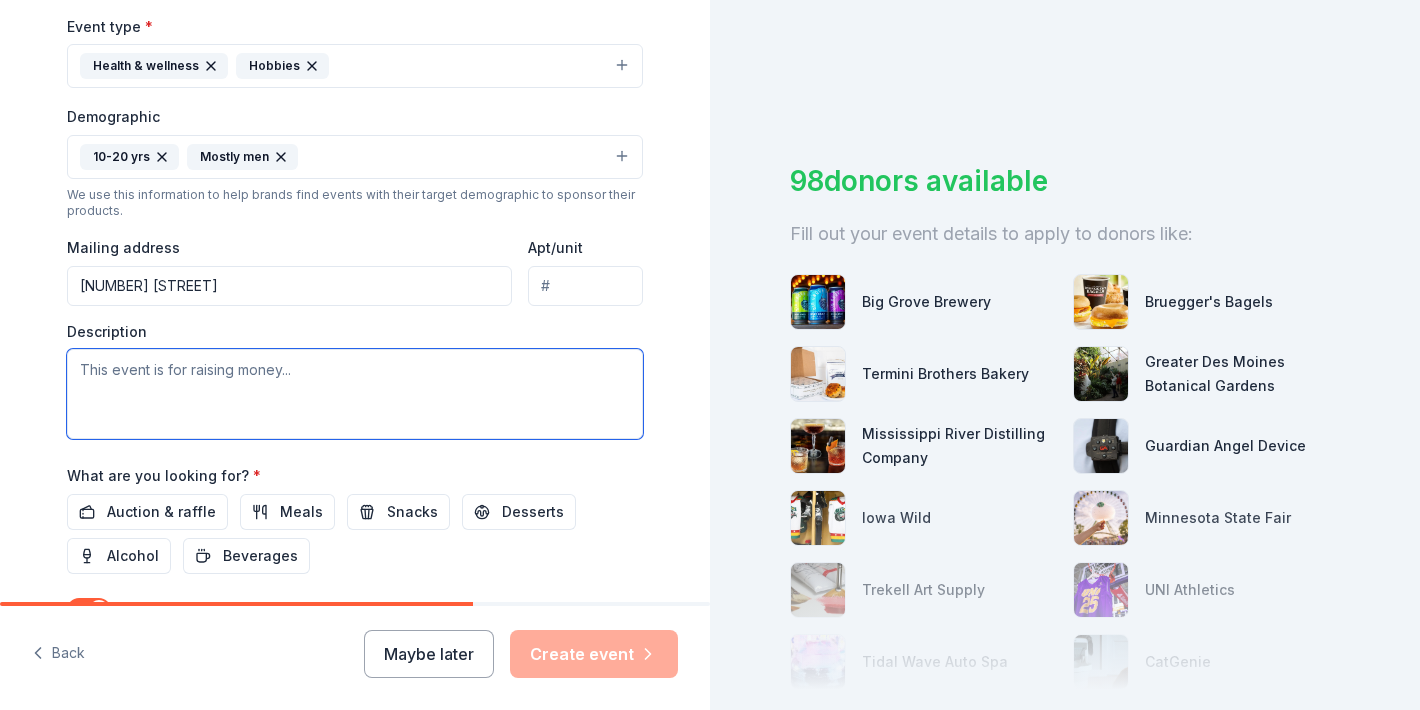 scroll, scrollTop: 560, scrollLeft: 0, axis: vertical 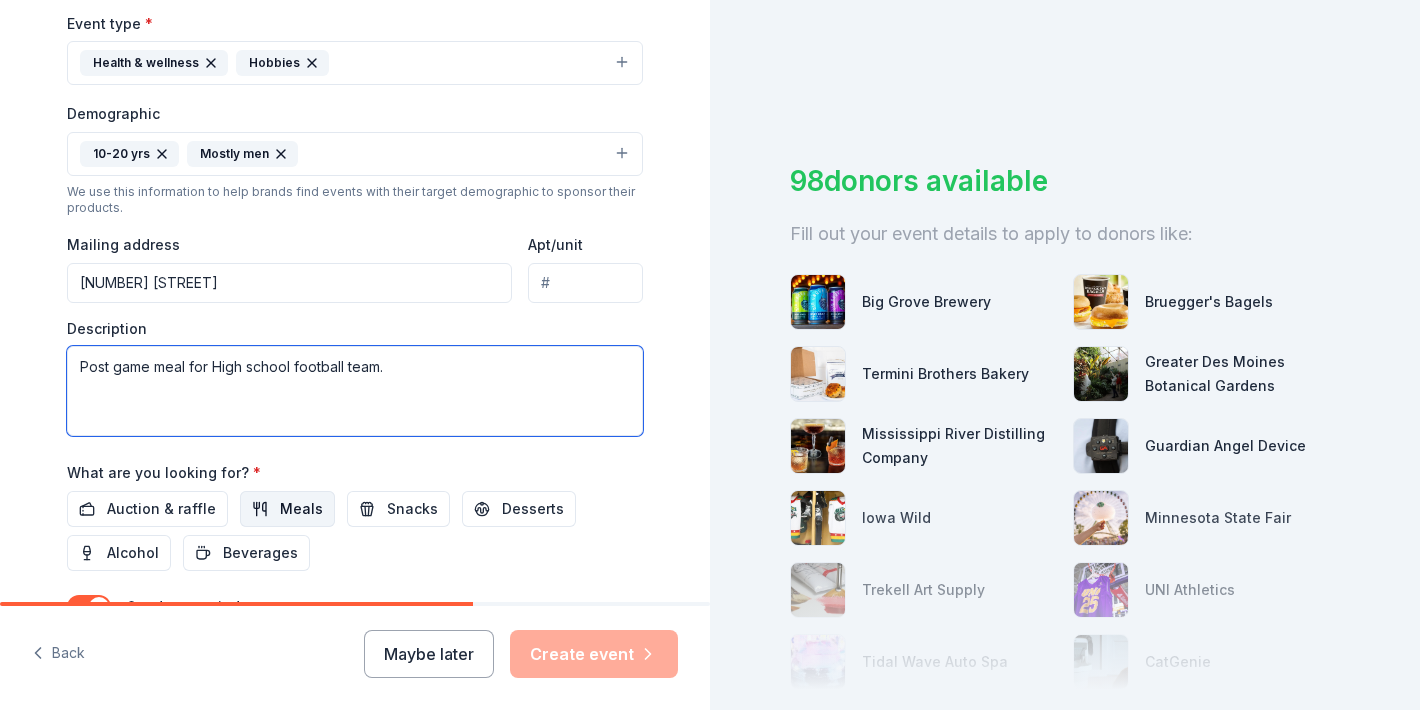 type on "Post game meal for High school football team." 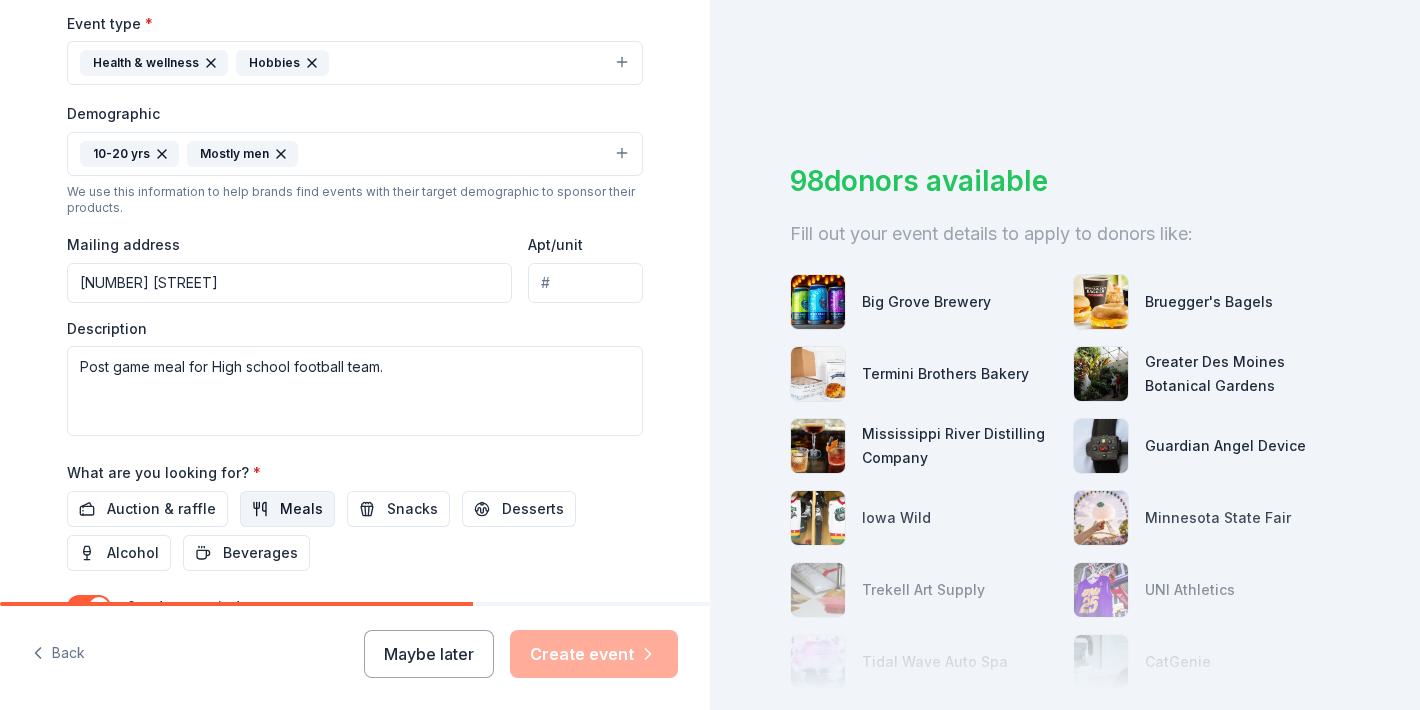click on "Meals" at bounding box center (287, 509) 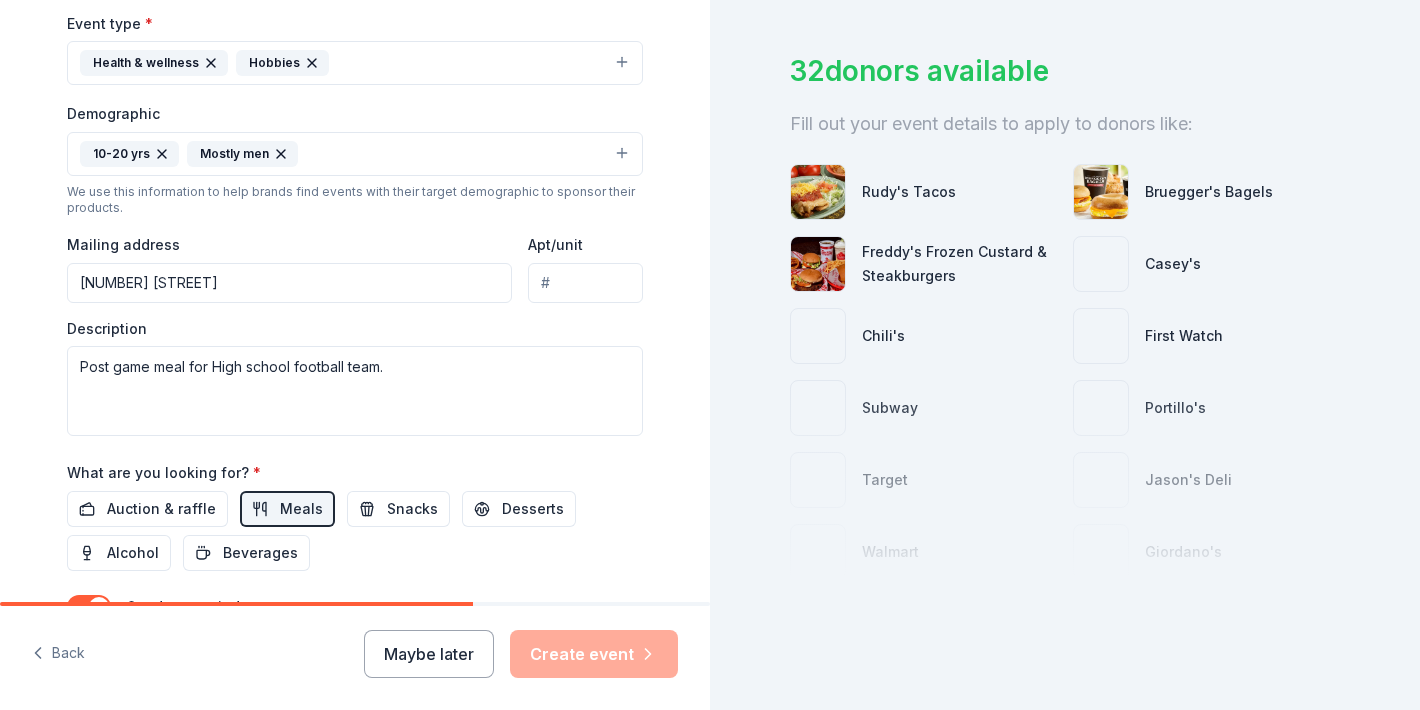 scroll, scrollTop: 132, scrollLeft: 0, axis: vertical 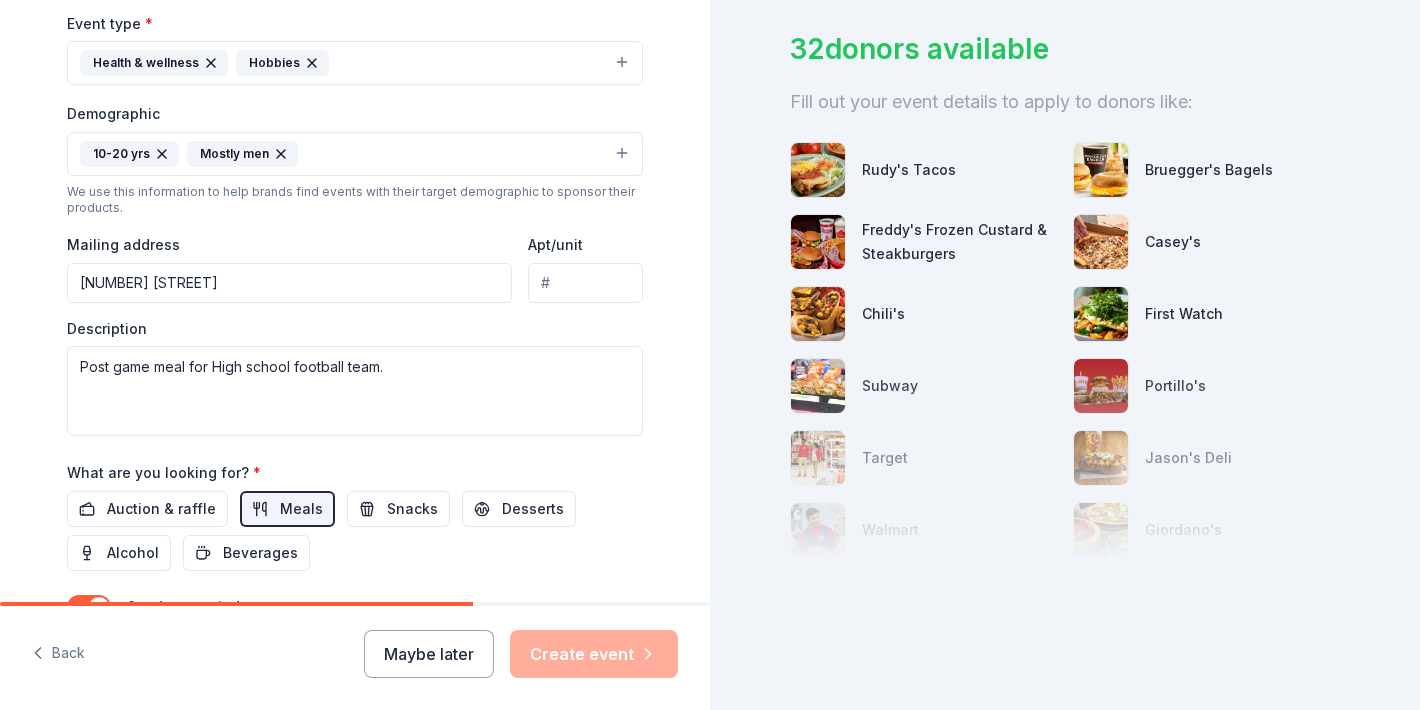click on "Auction & raffle Meals Snacks Desserts Alcohol Beverages" at bounding box center (355, 531) 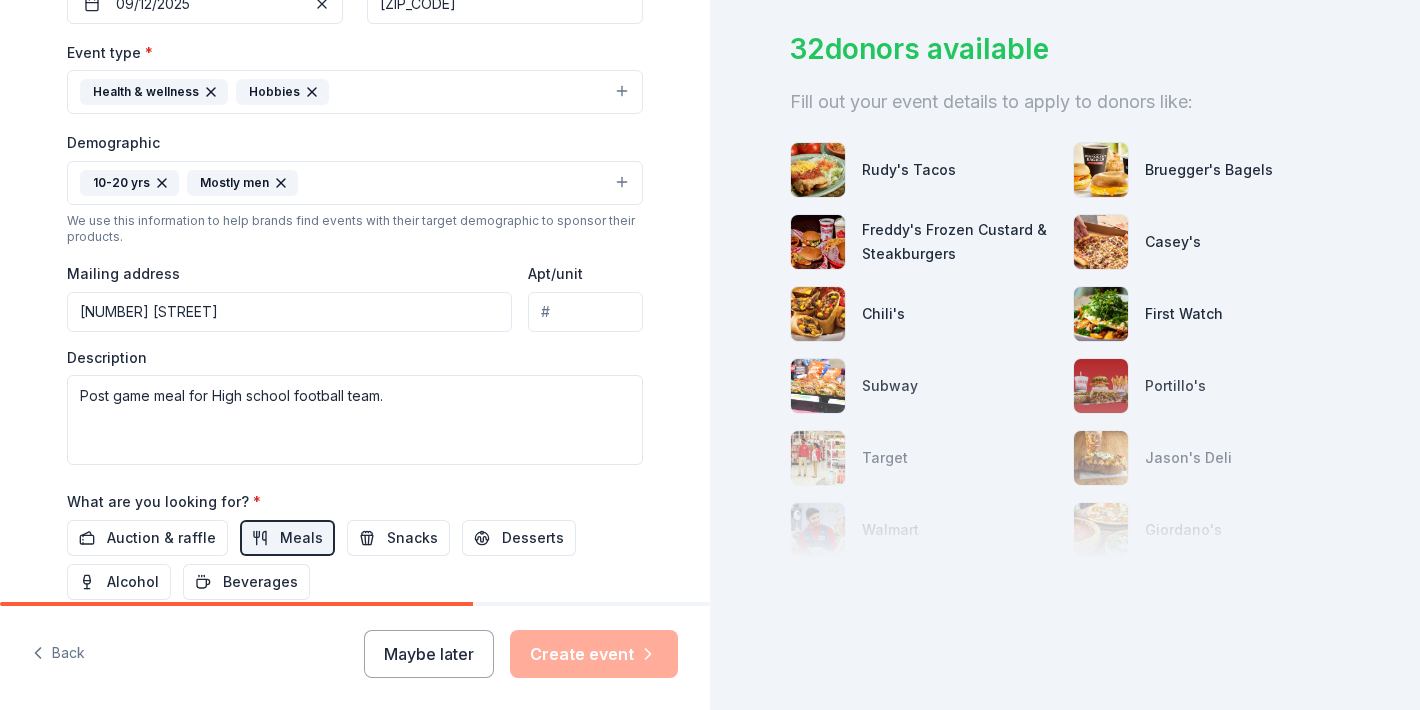 scroll, scrollTop: 530, scrollLeft: 0, axis: vertical 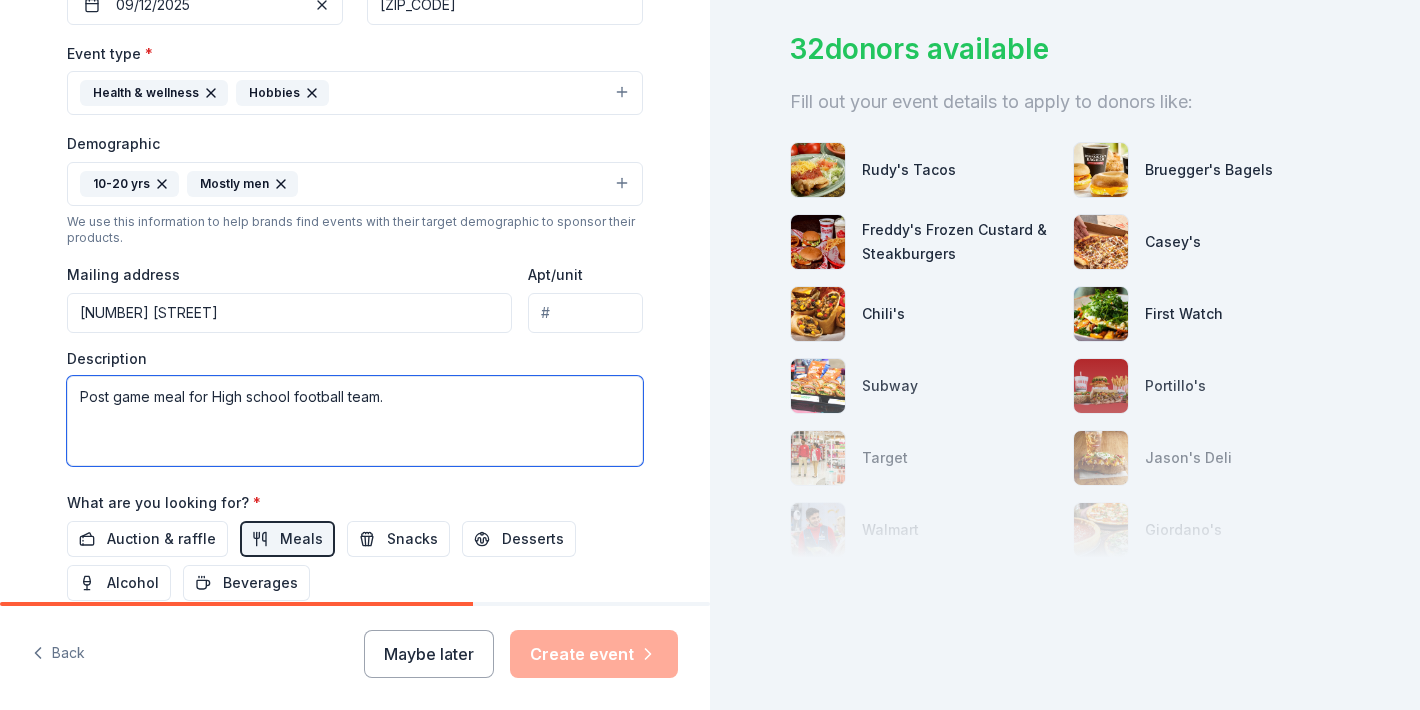 click on "Post game meal for High school football team." at bounding box center [355, 421] 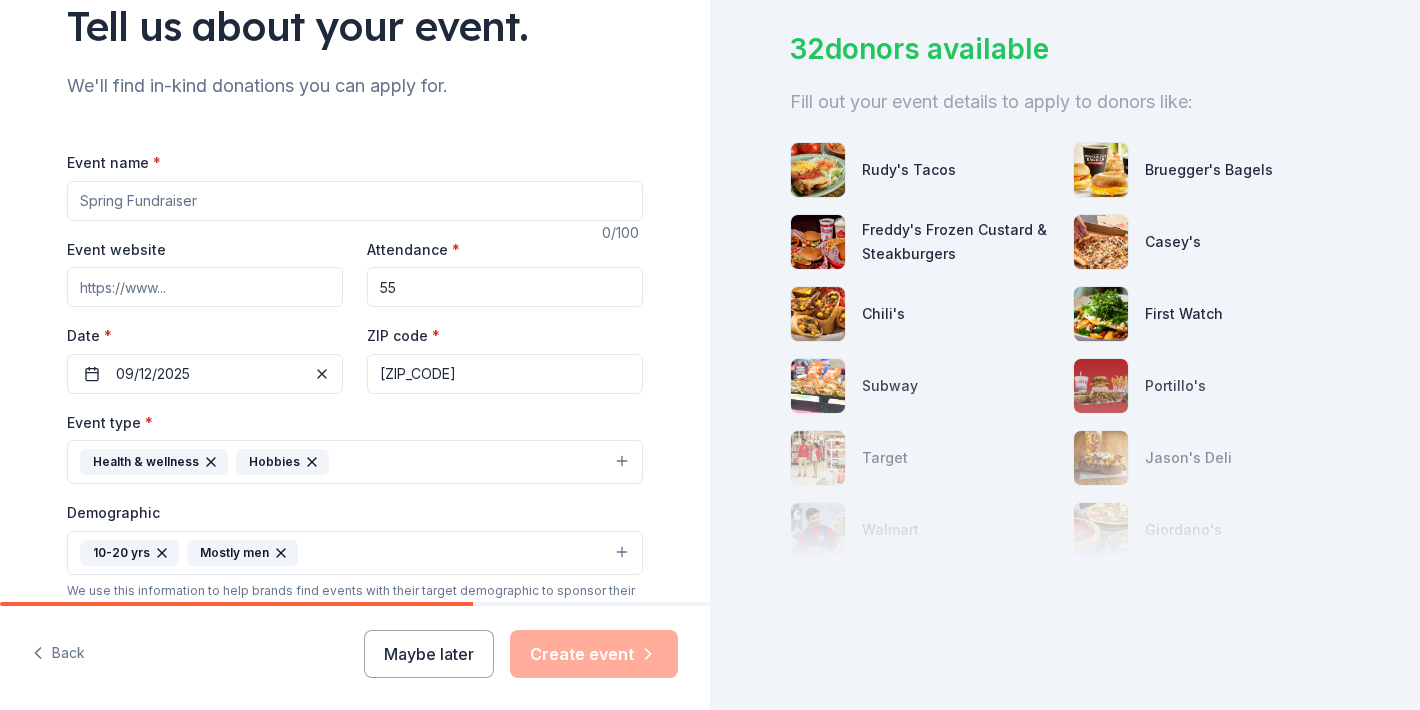 scroll, scrollTop: 159, scrollLeft: 0, axis: vertical 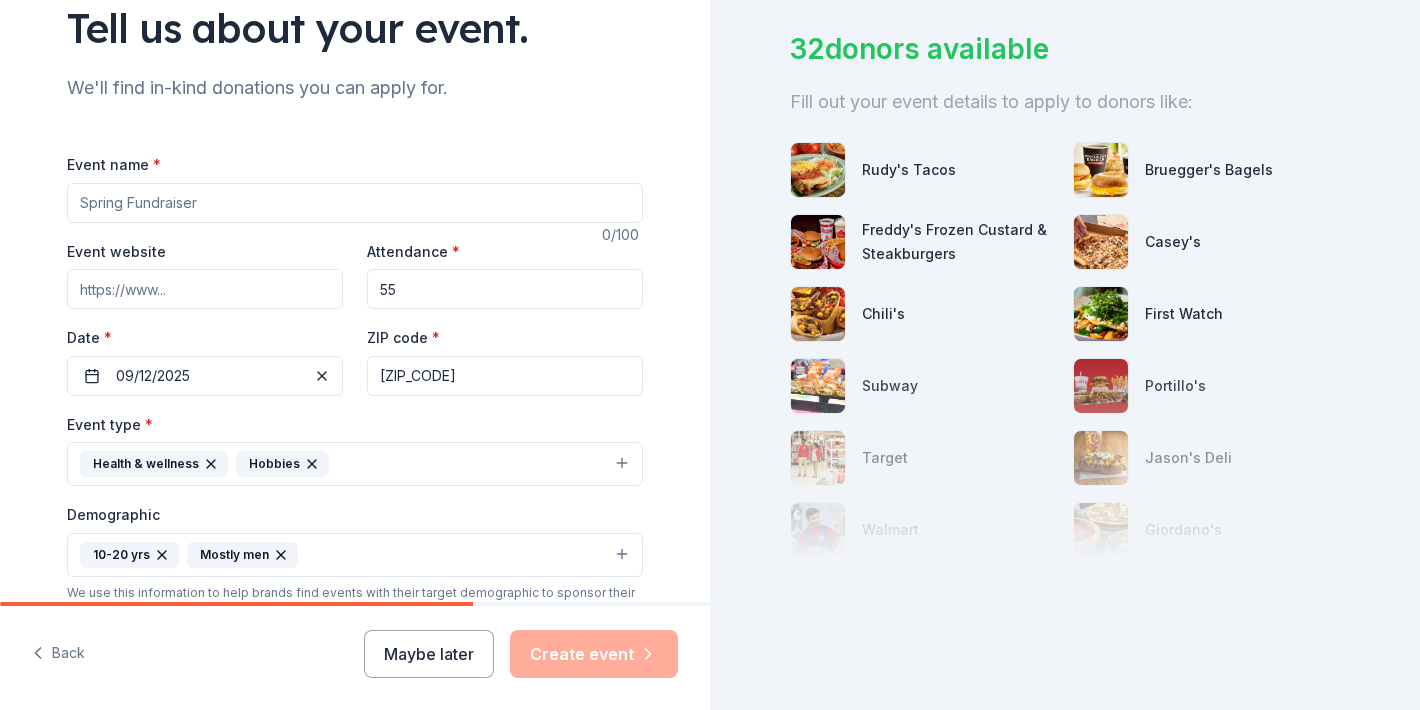 click on "Event name *" at bounding box center [355, 203] 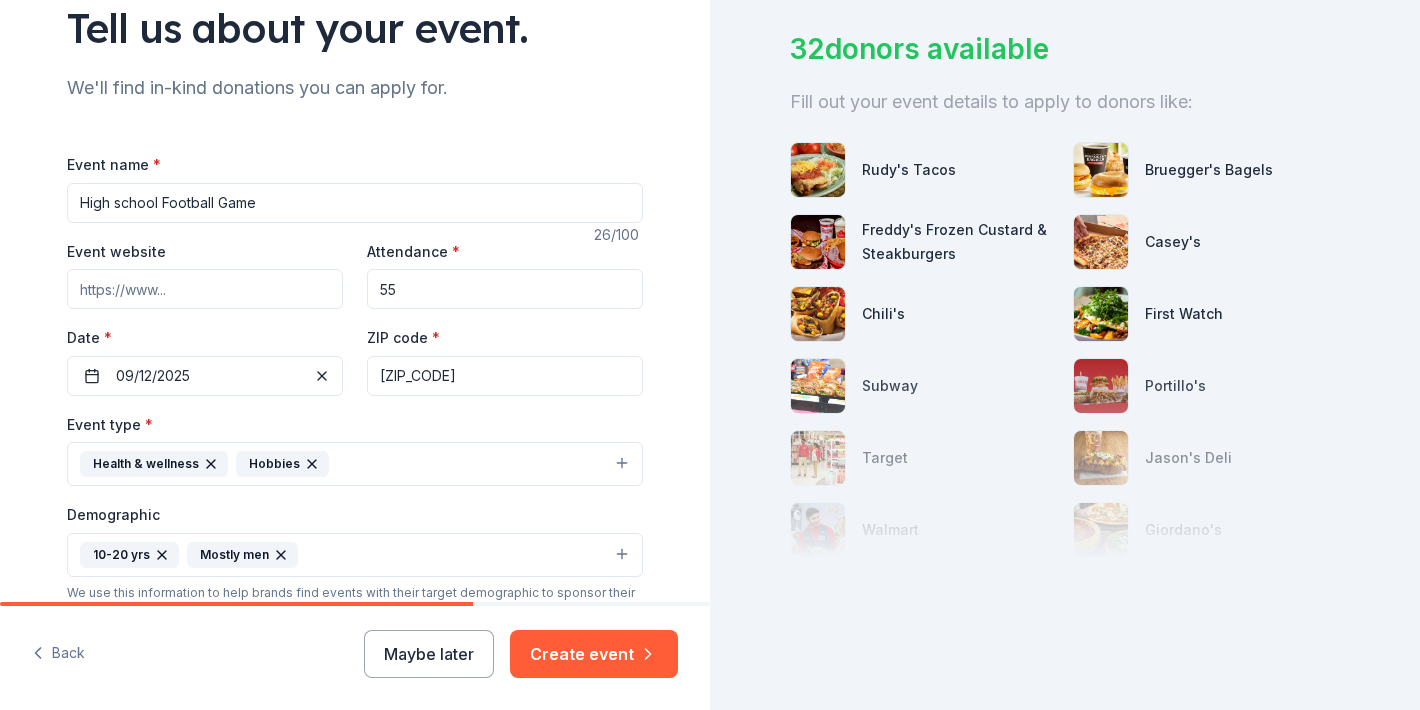 click on "High school Football Game" at bounding box center (355, 203) 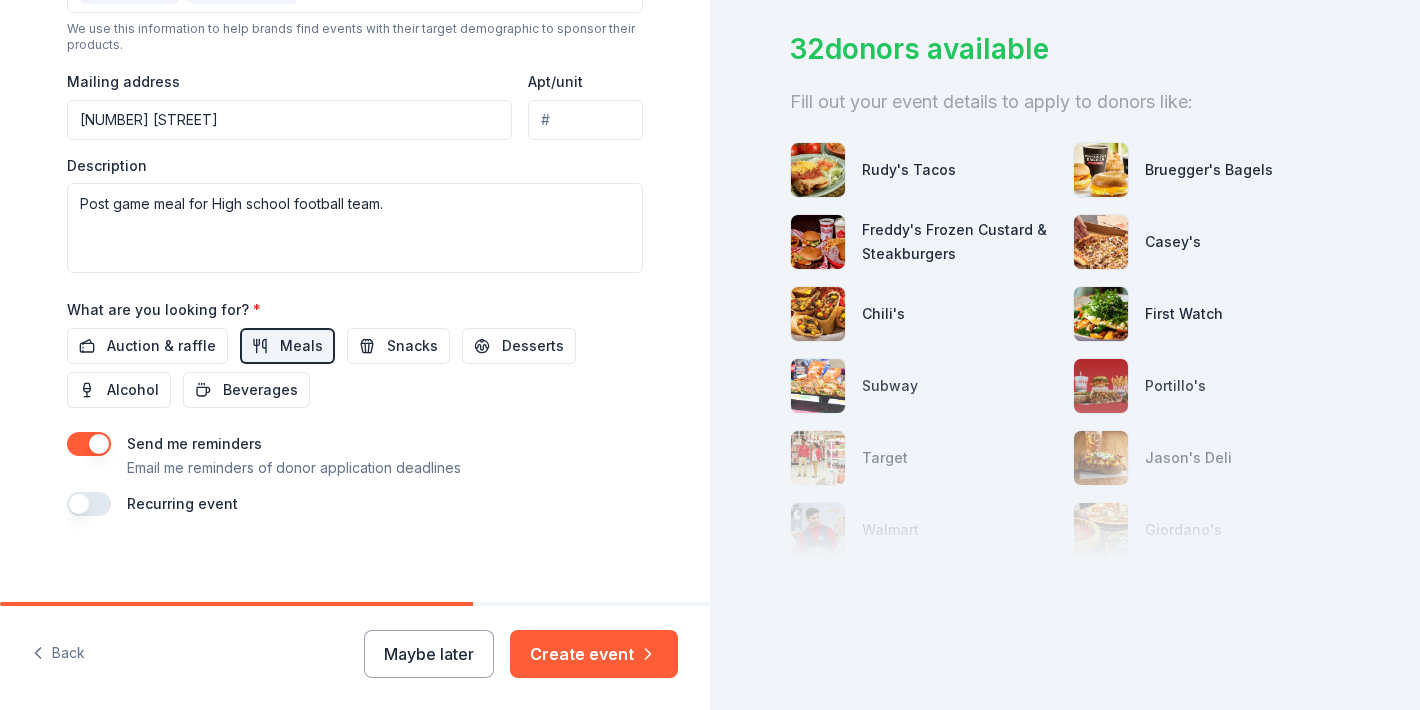 scroll, scrollTop: 733, scrollLeft: 0, axis: vertical 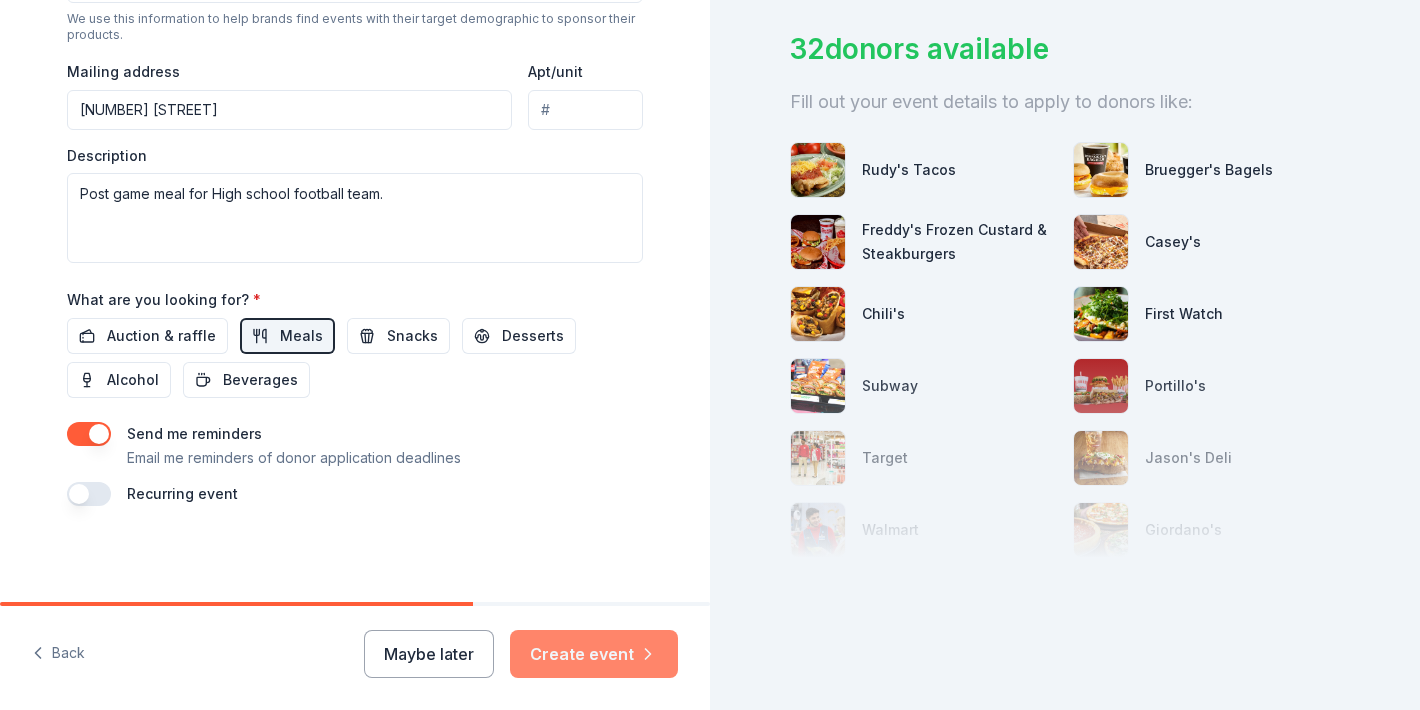 type on "High School Football Game" 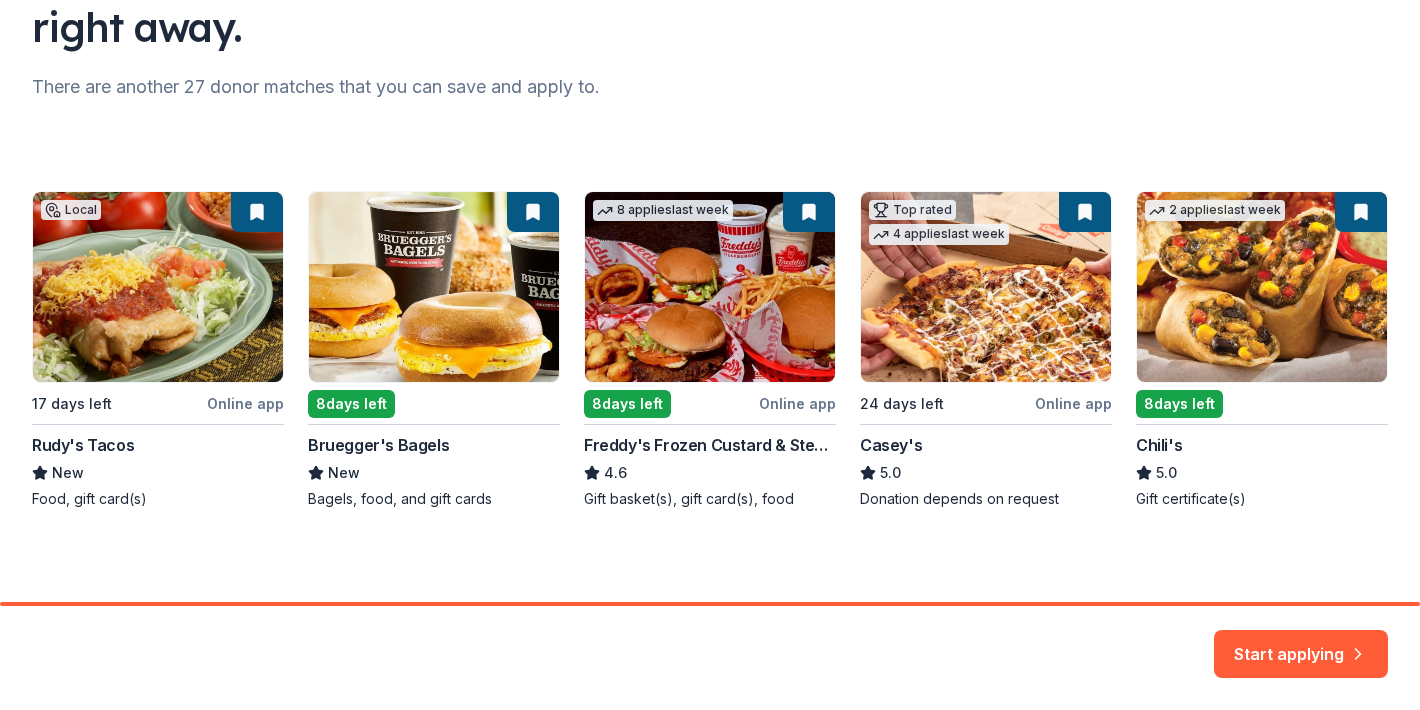 scroll, scrollTop: 219, scrollLeft: 0, axis: vertical 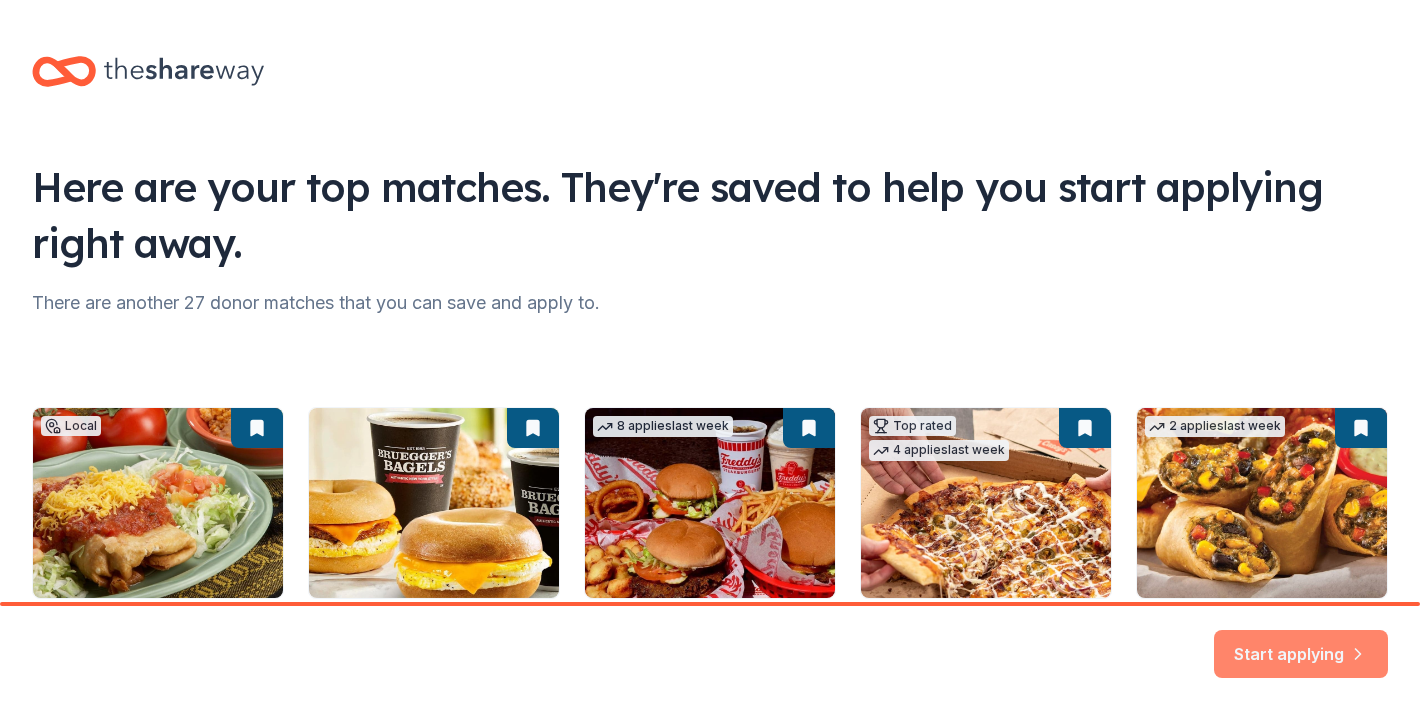 click on "Start applying" at bounding box center [1301, 642] 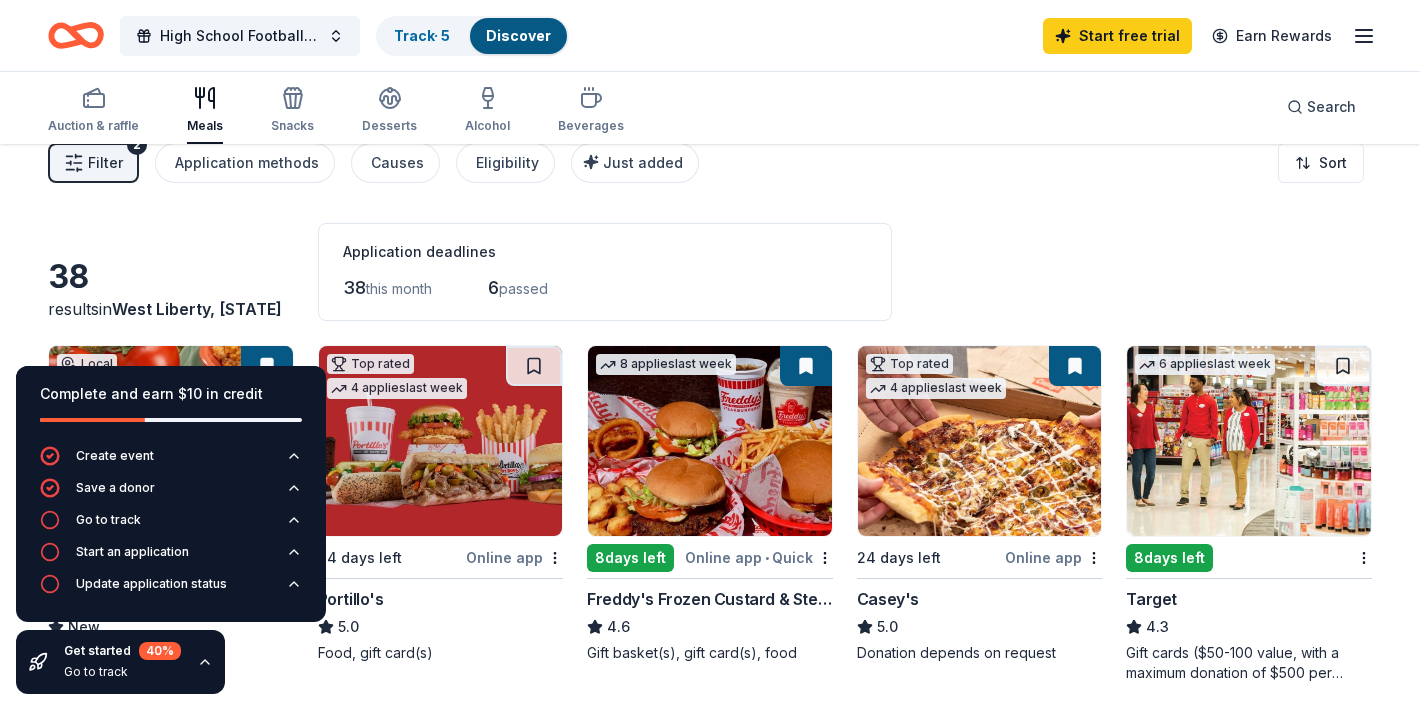 scroll, scrollTop: 0, scrollLeft: 0, axis: both 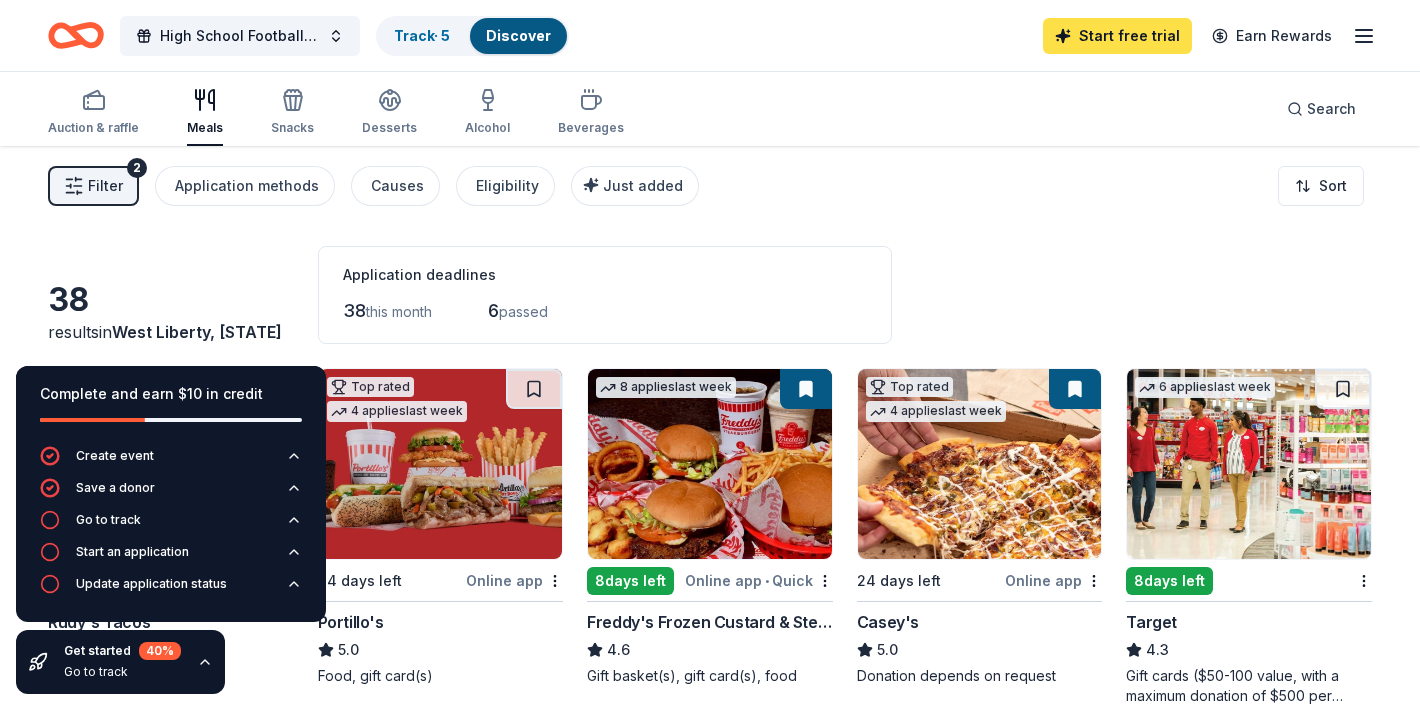 click on "Start free  trial" at bounding box center (1117, 36) 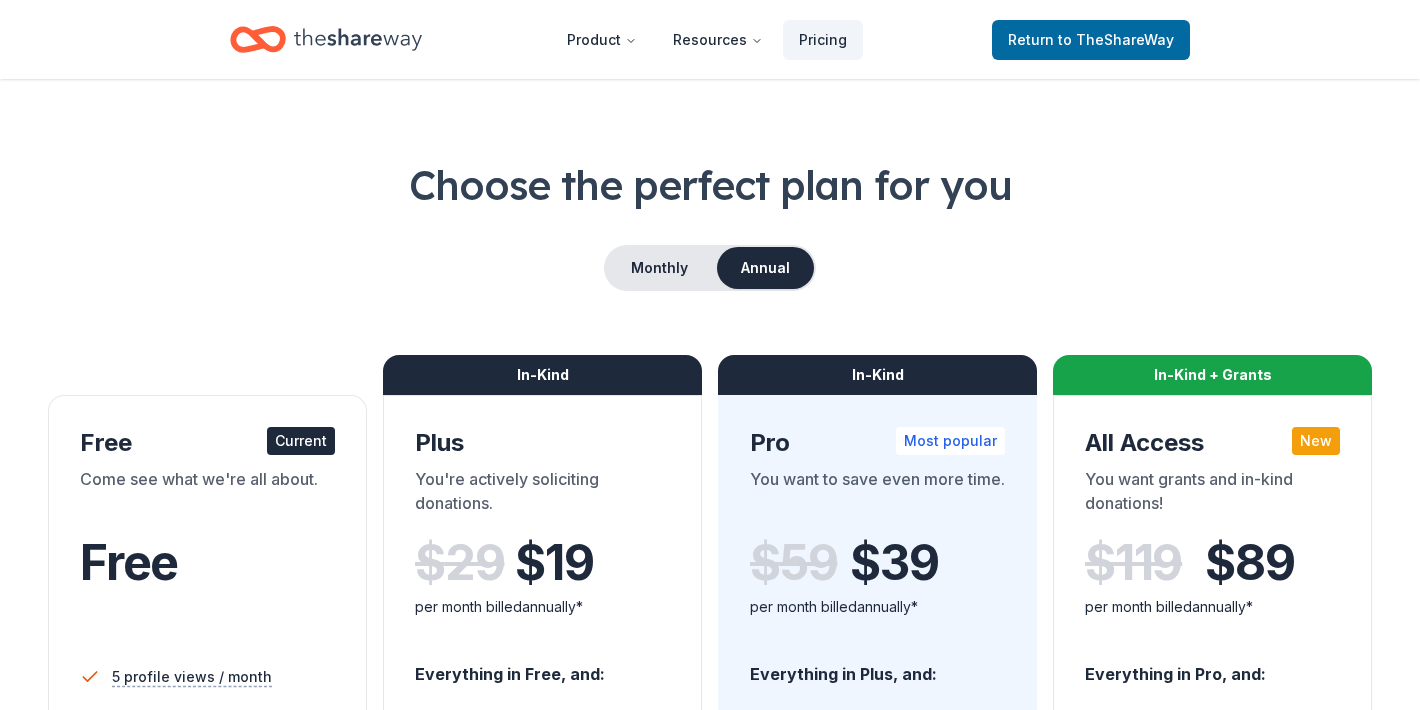 scroll, scrollTop: 0, scrollLeft: 0, axis: both 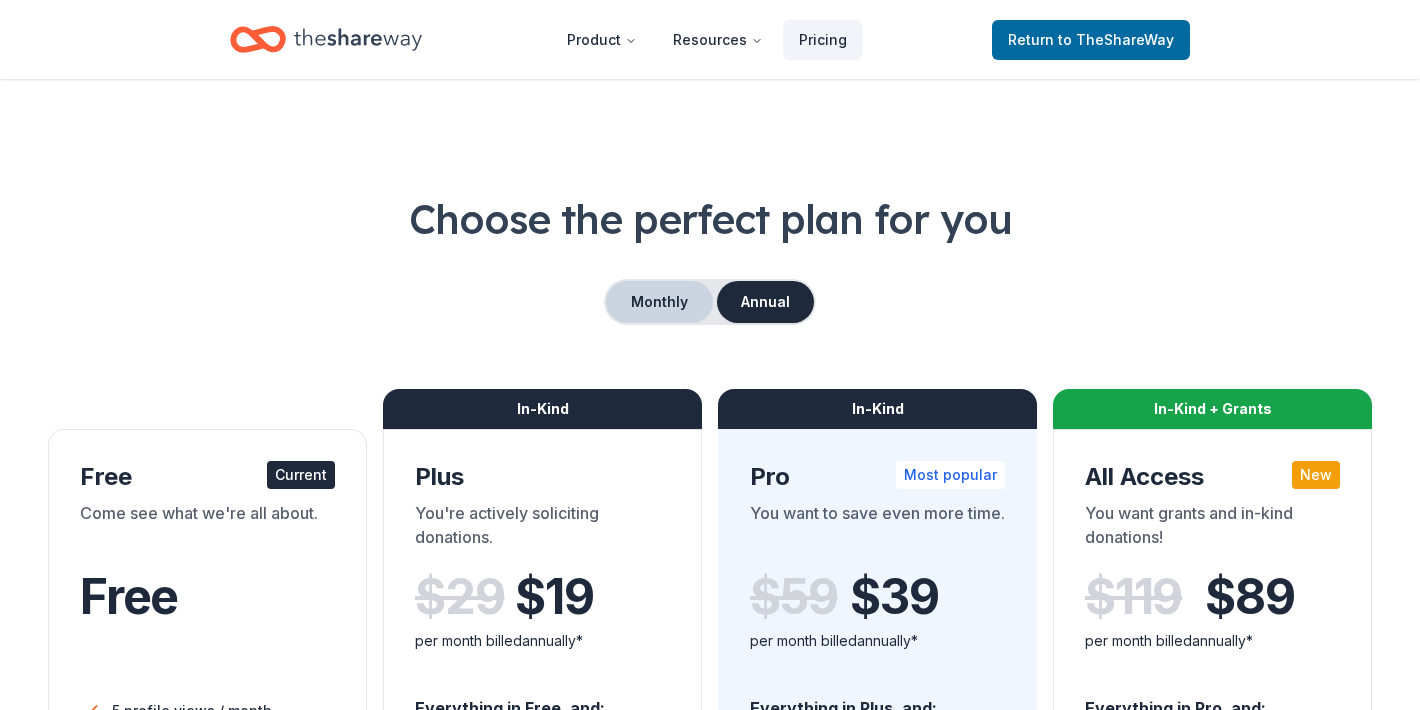 click on "Monthly" at bounding box center (659, 302) 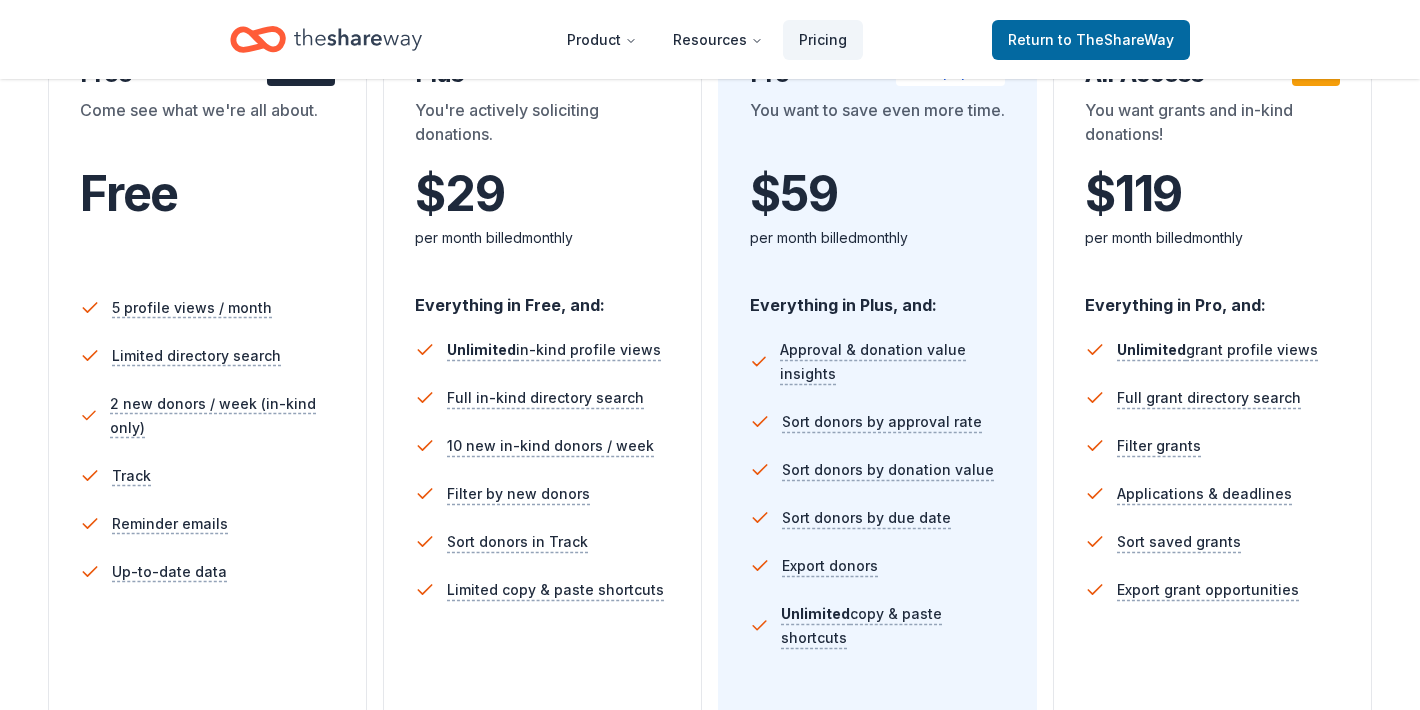 scroll, scrollTop: 0, scrollLeft: 0, axis: both 